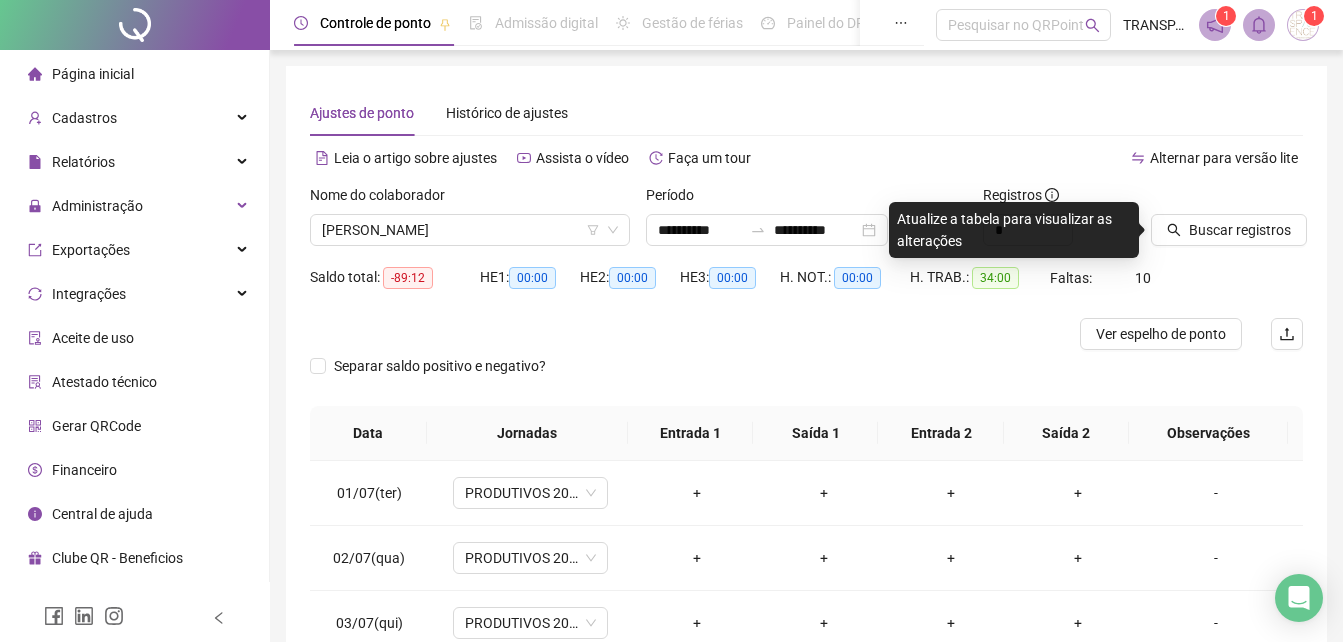 scroll, scrollTop: 0, scrollLeft: 0, axis: both 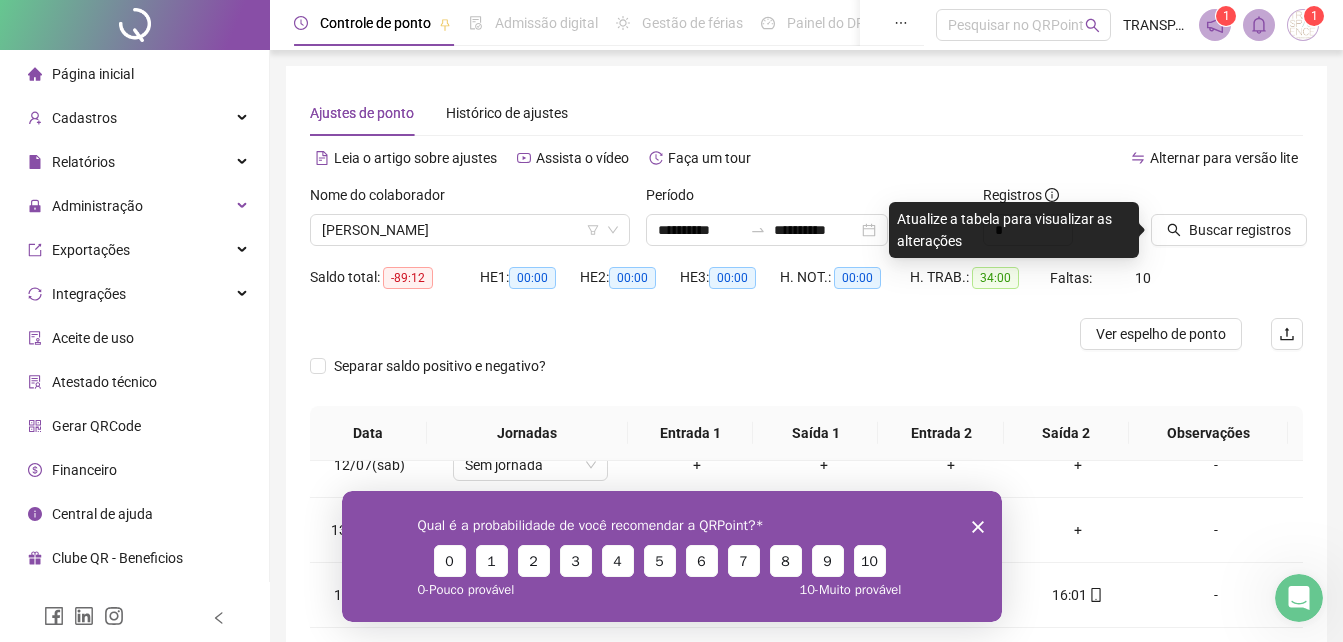 click on "Qual é a probabilidade de você recomendar a QRPoint? 0 1 2 3 4 5 6 7 8 9 10 0  -  Pouco provável 10  -  Muito provável" at bounding box center (671, 555) 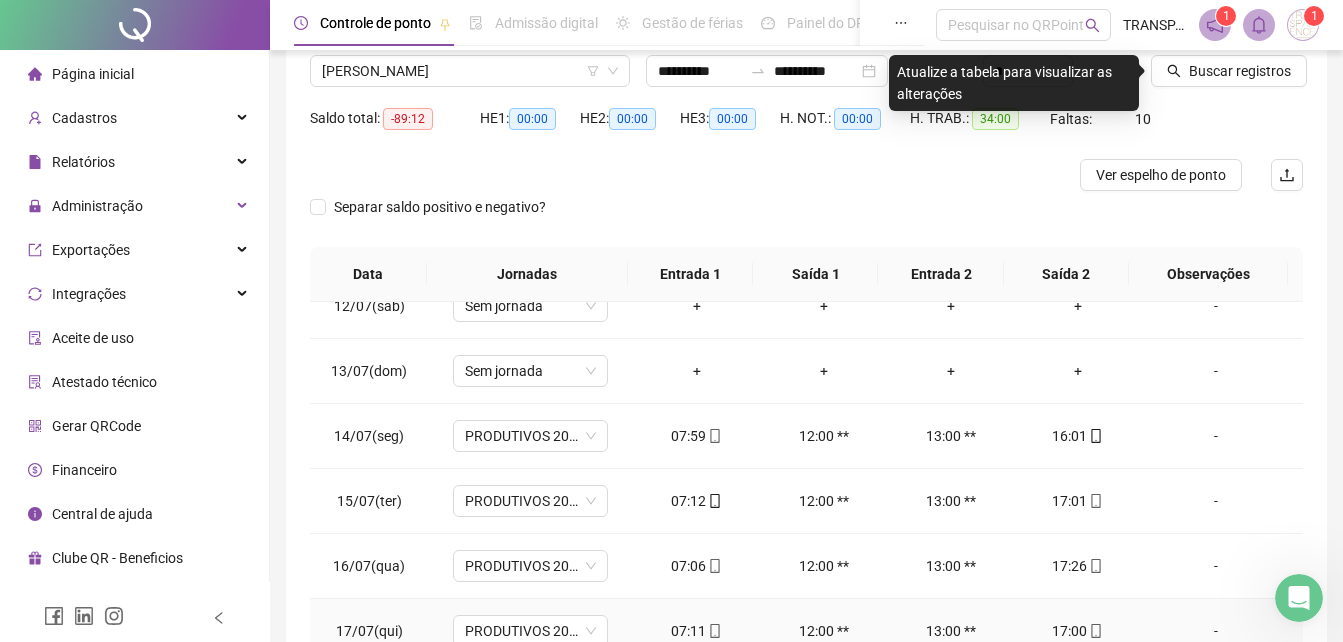 scroll, scrollTop: 0, scrollLeft: 0, axis: both 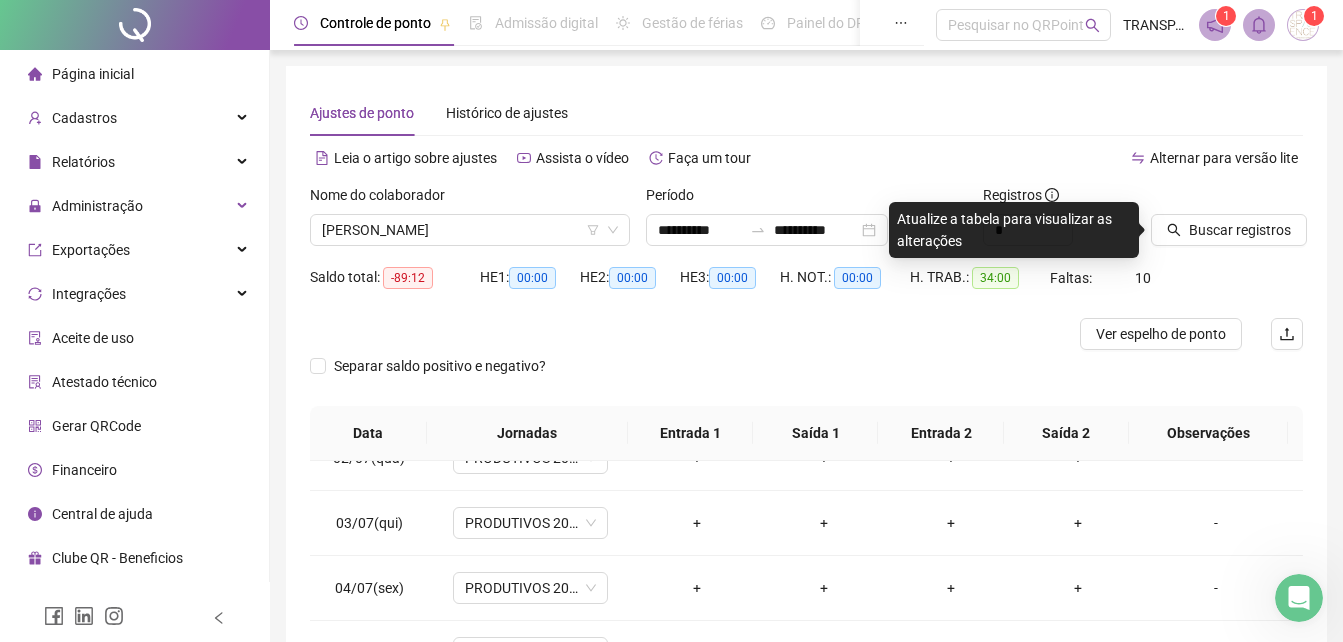 click on "Página inicial" at bounding box center [93, 74] 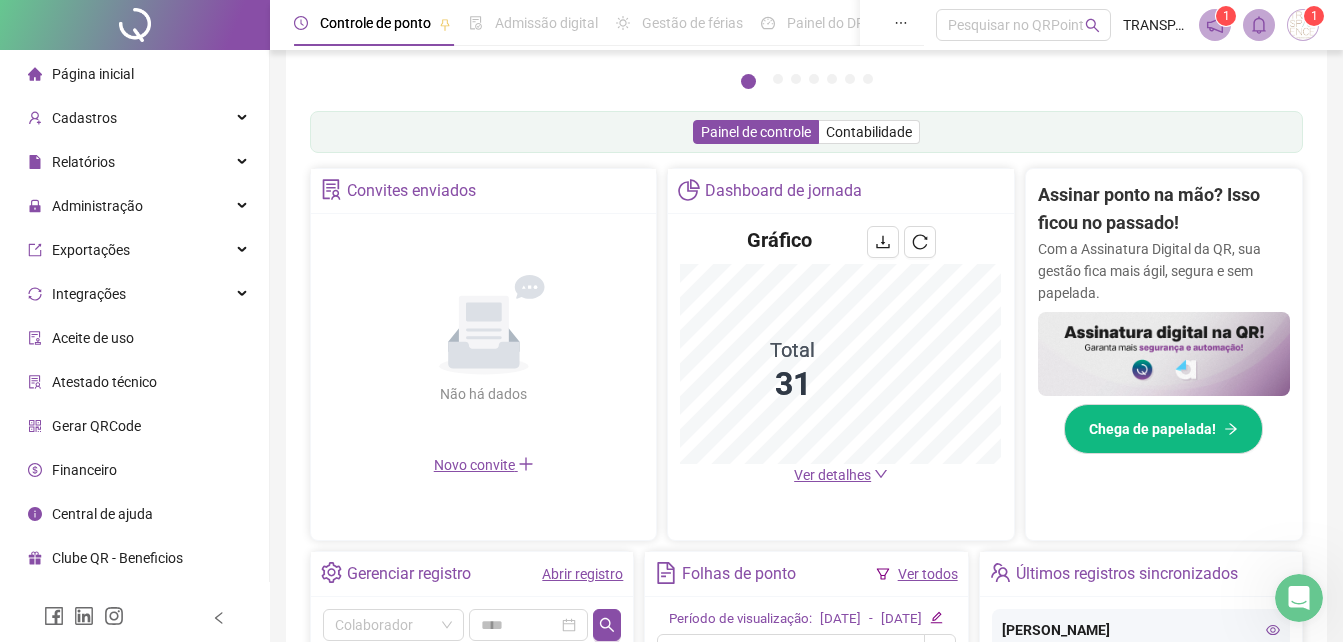 scroll, scrollTop: 300, scrollLeft: 0, axis: vertical 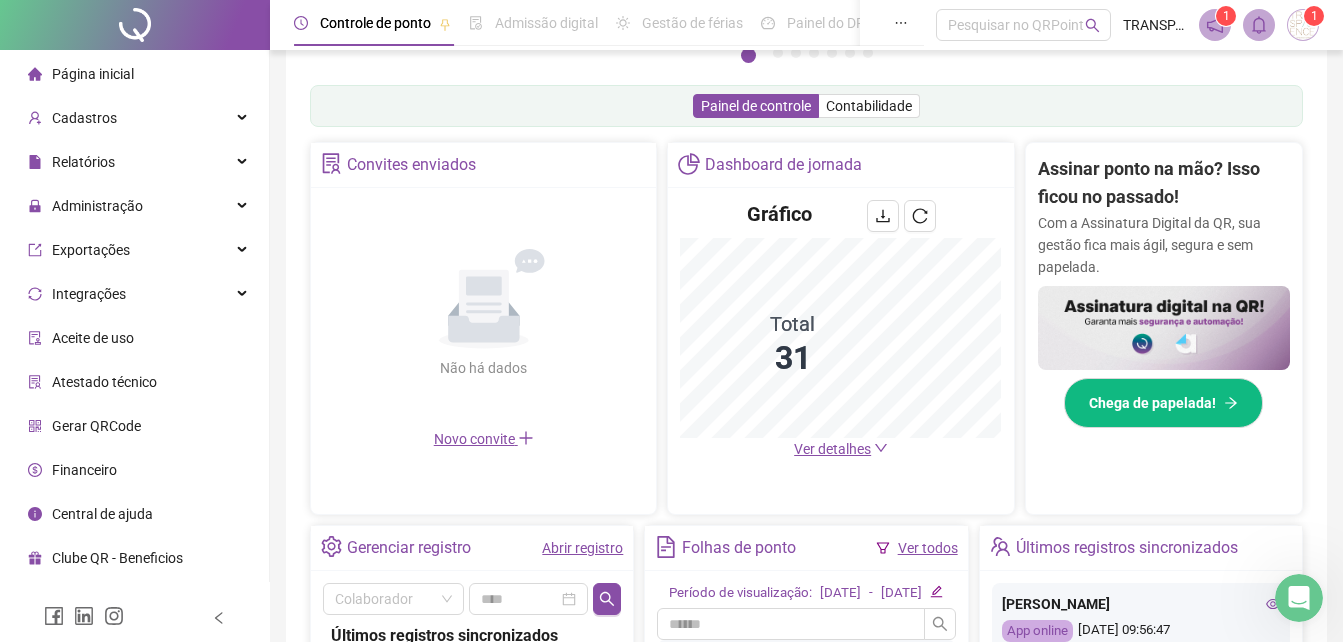 click on "Página inicial" at bounding box center (93, 74) 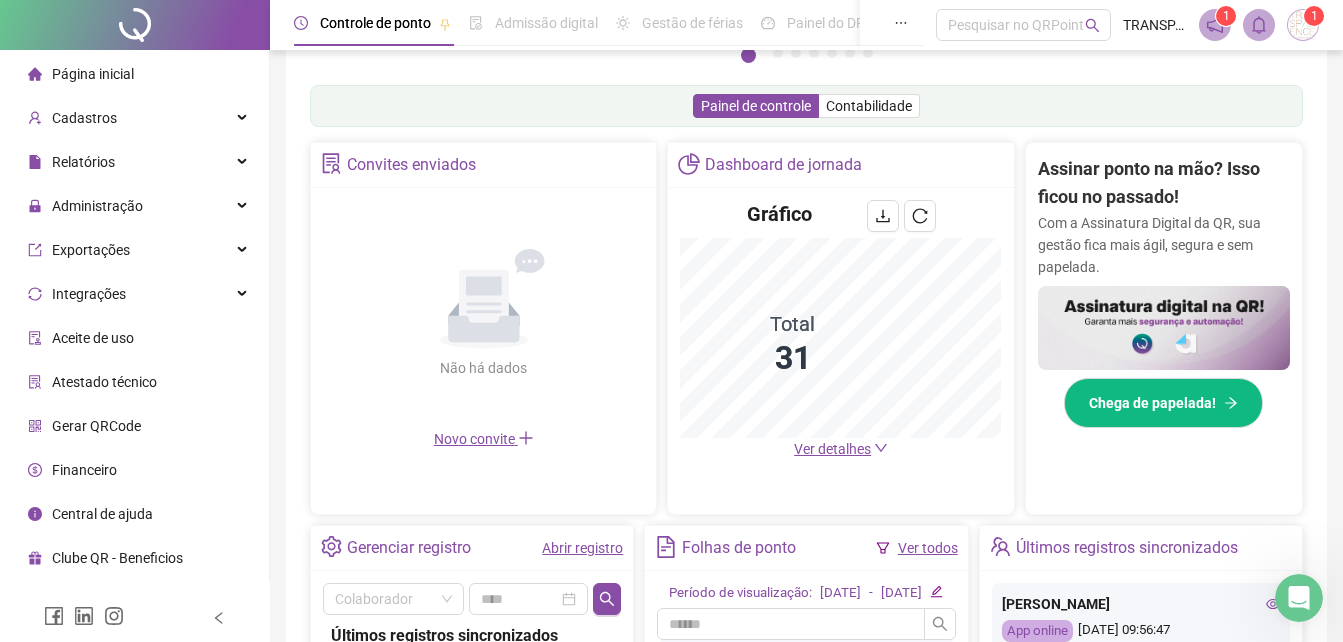 click on "Aceite de uso" at bounding box center (134, 338) 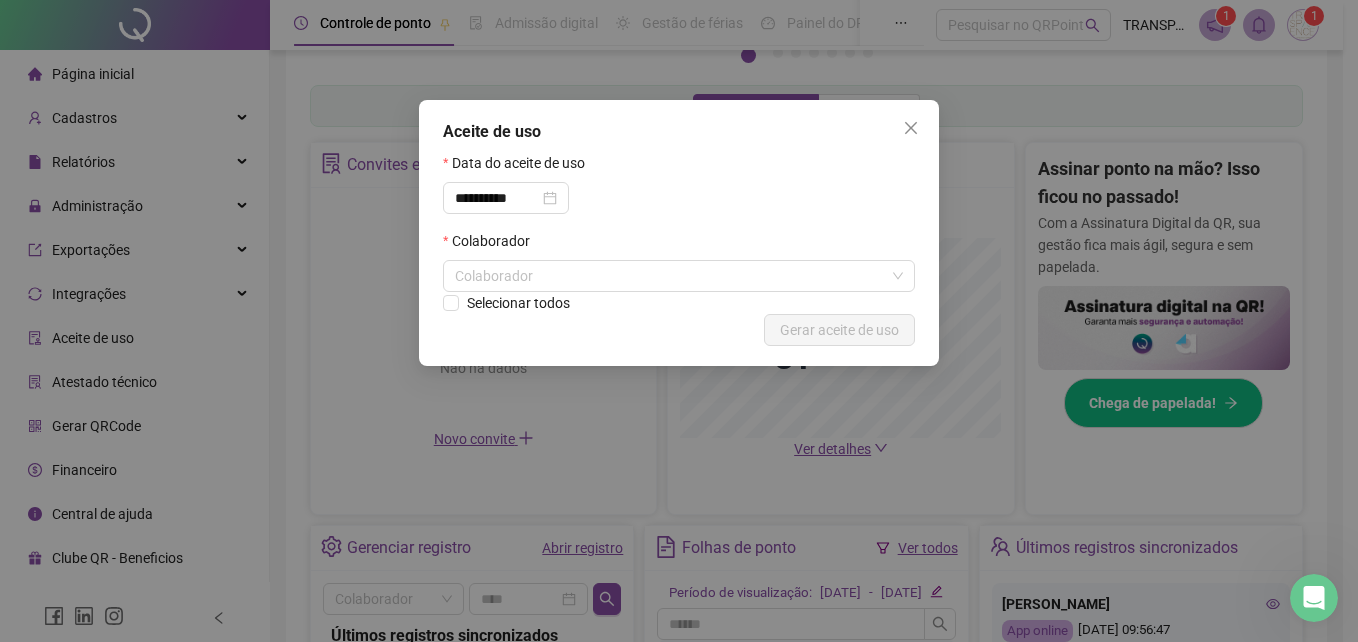 drag, startPoint x: 89, startPoint y: 59, endPoint x: 93, endPoint y: 74, distance: 15.524175 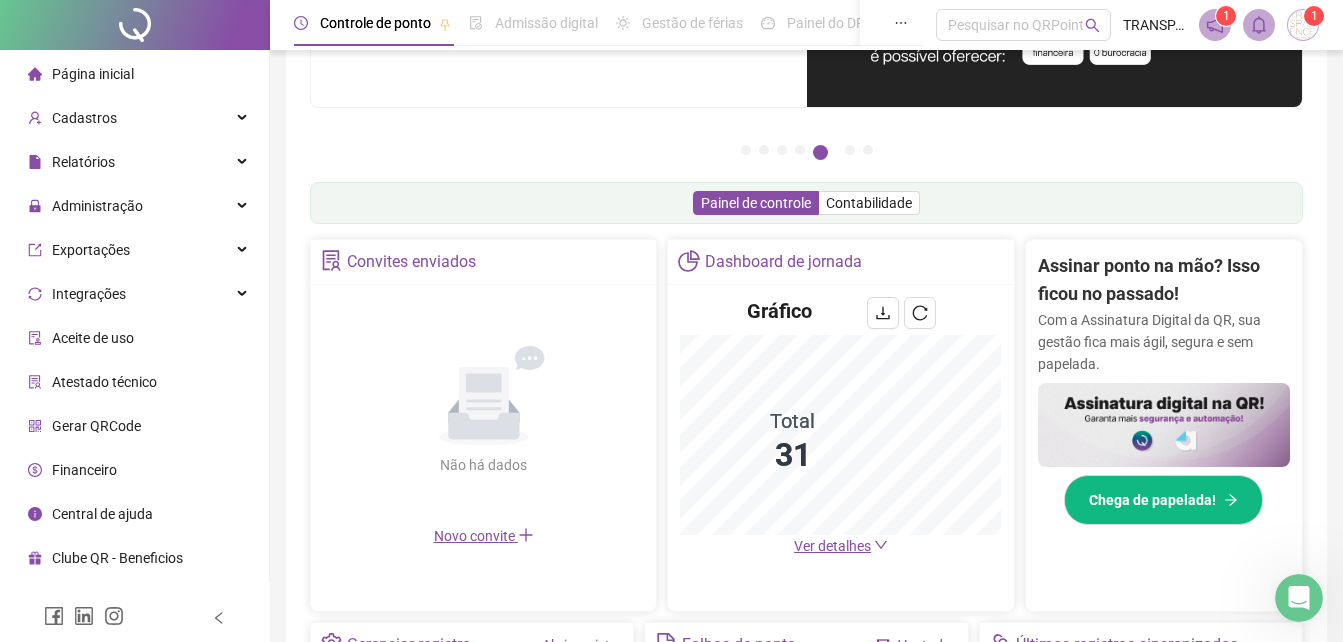 scroll, scrollTop: 0, scrollLeft: 0, axis: both 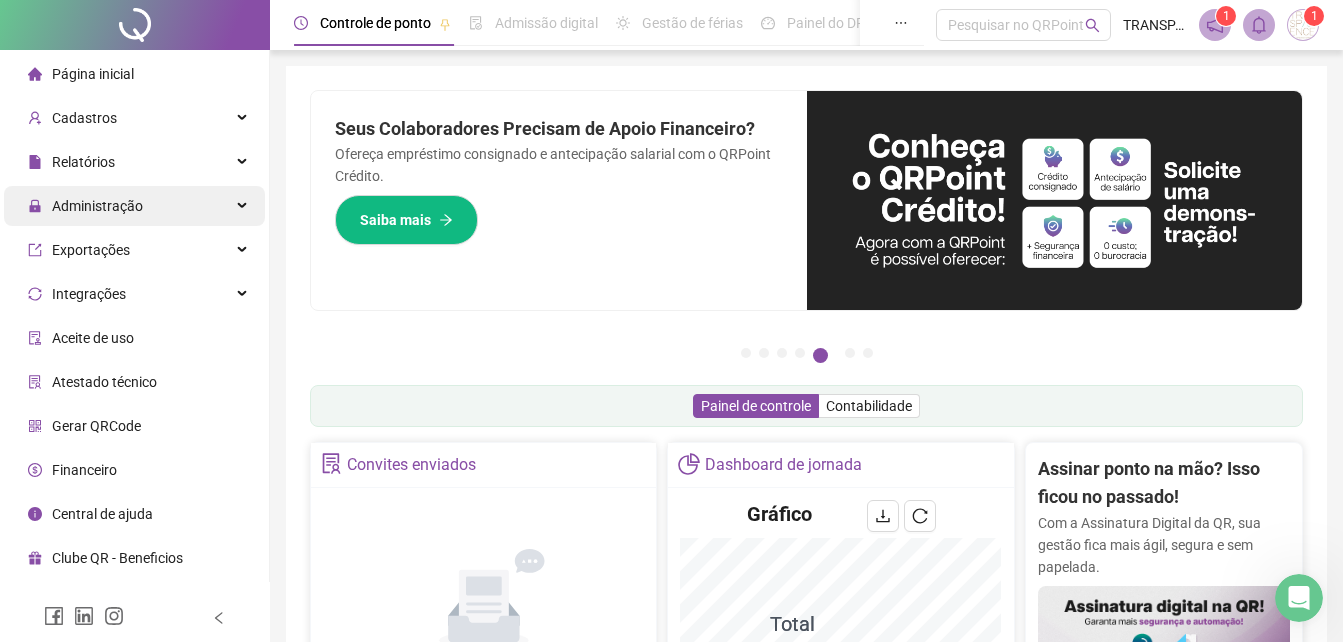 click on "Administração" at bounding box center (85, 206) 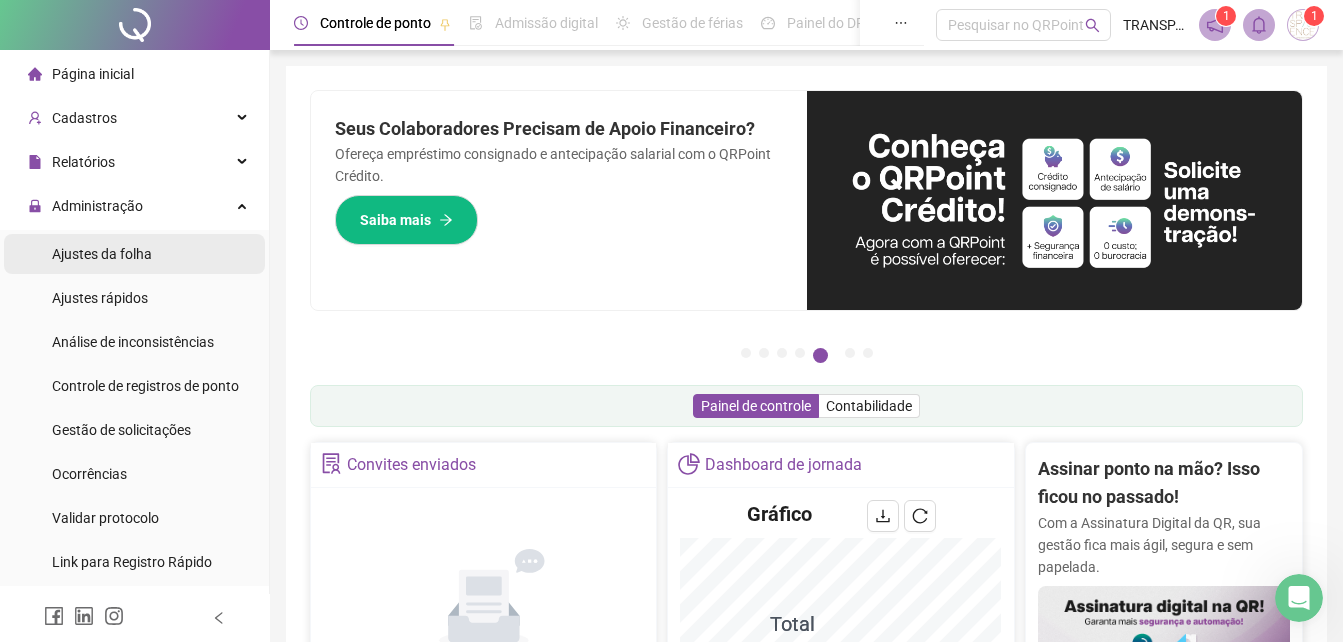 click on "Ajustes da folha" at bounding box center (102, 254) 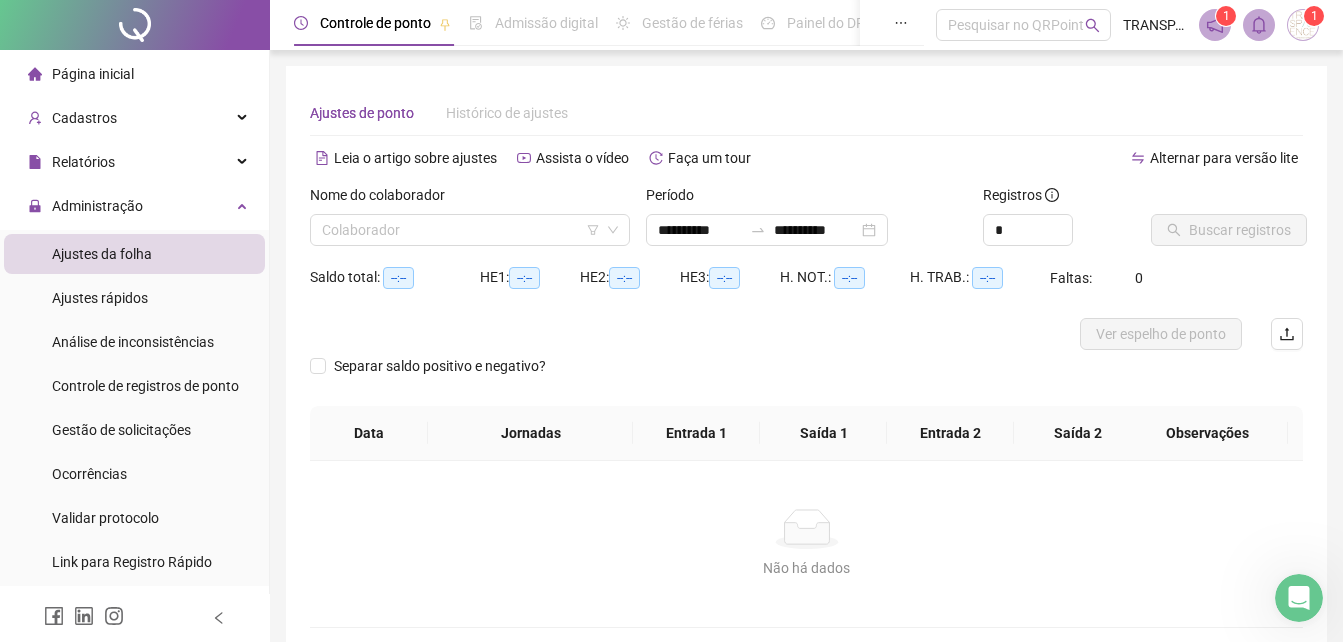 type on "**********" 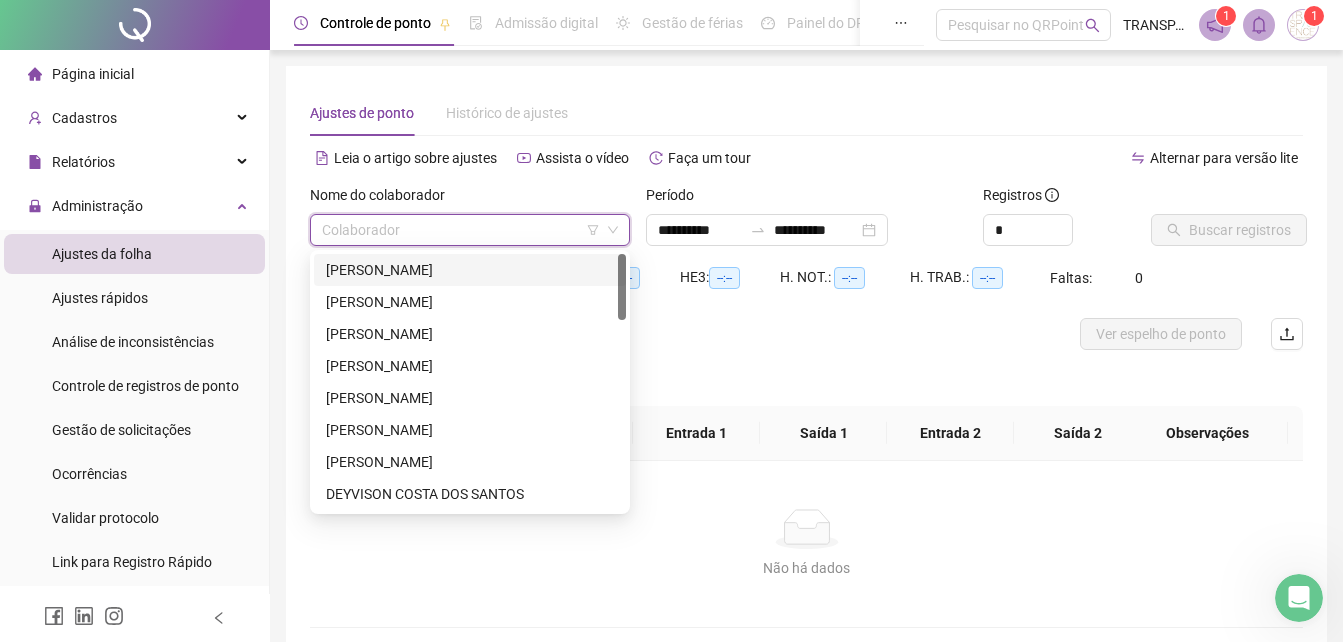 click at bounding box center [464, 230] 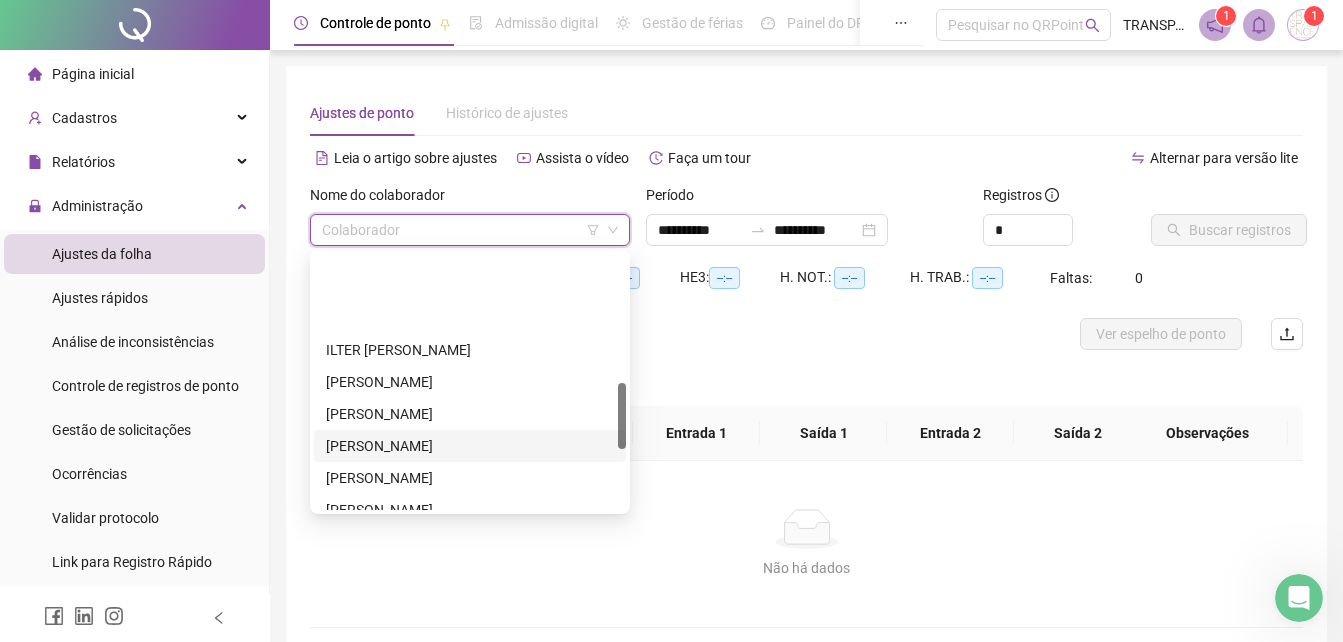 scroll, scrollTop: 500, scrollLeft: 0, axis: vertical 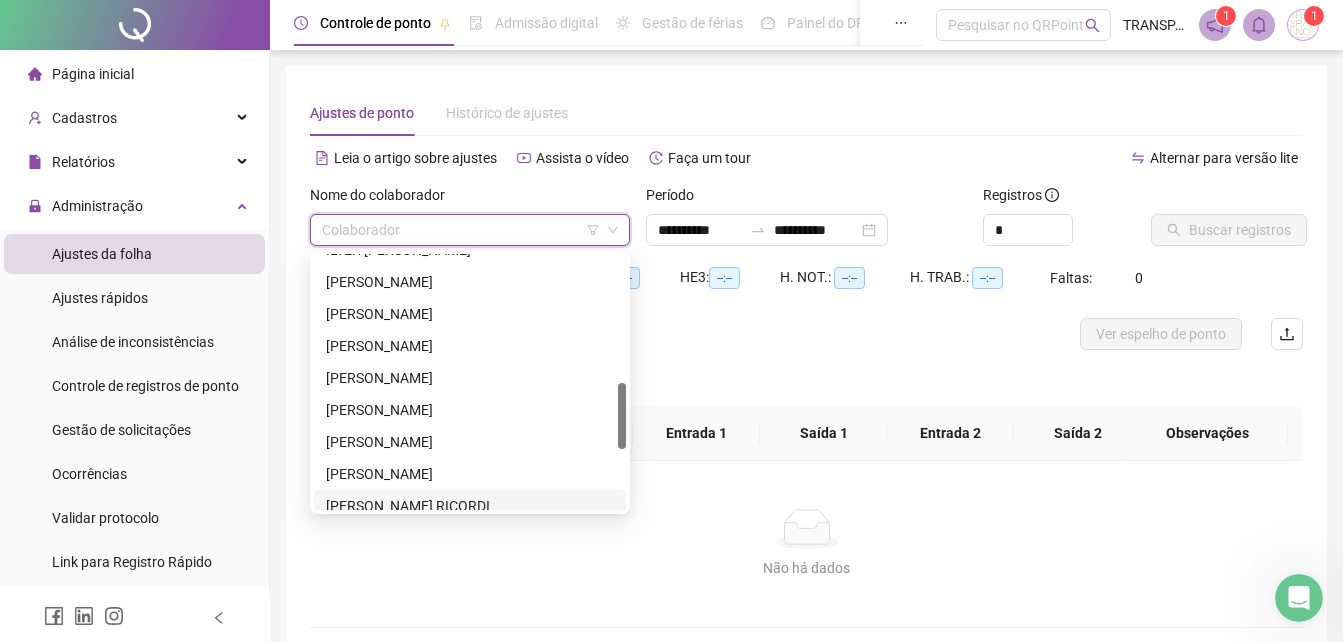 click on "[PERSON_NAME] RICORDI" at bounding box center (470, 506) 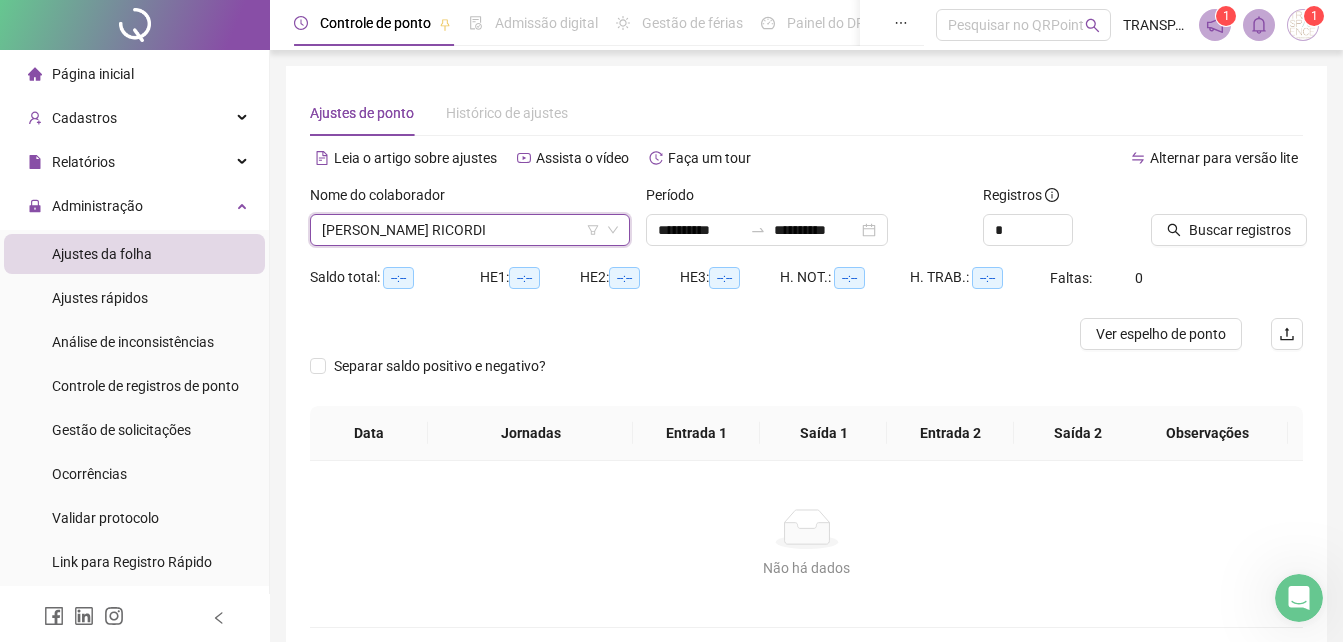 click on "Buscar registros" at bounding box center [1227, 215] 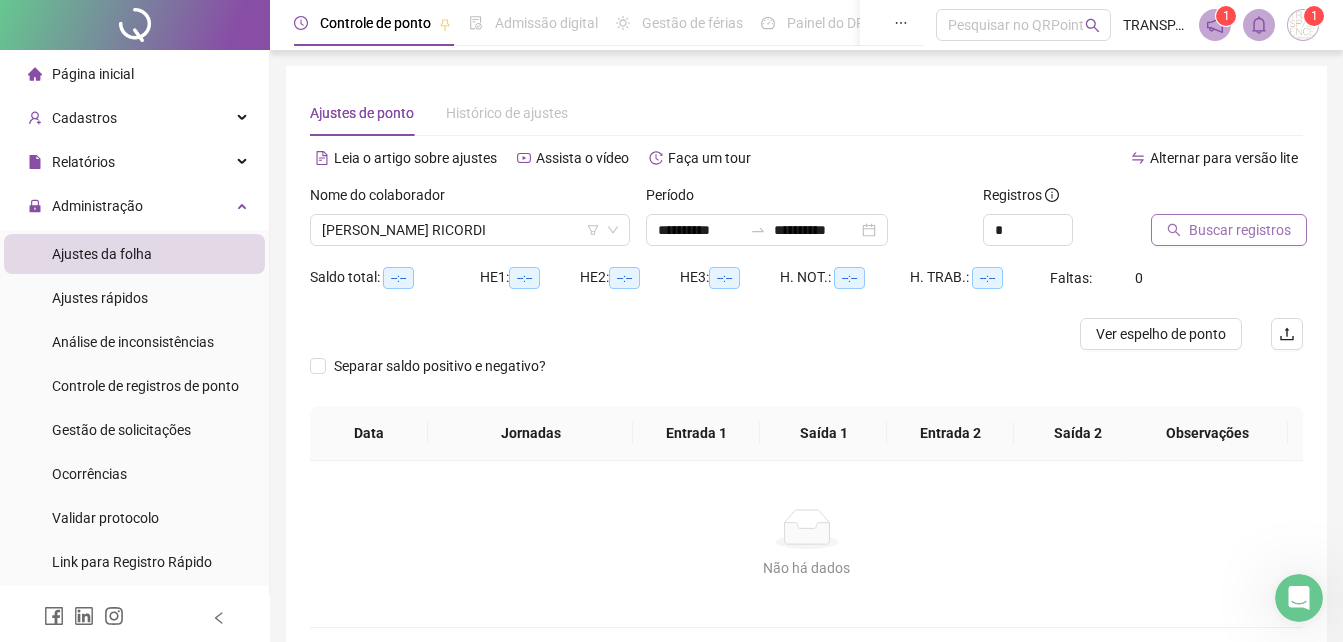 click on "Buscar registros" at bounding box center [1240, 230] 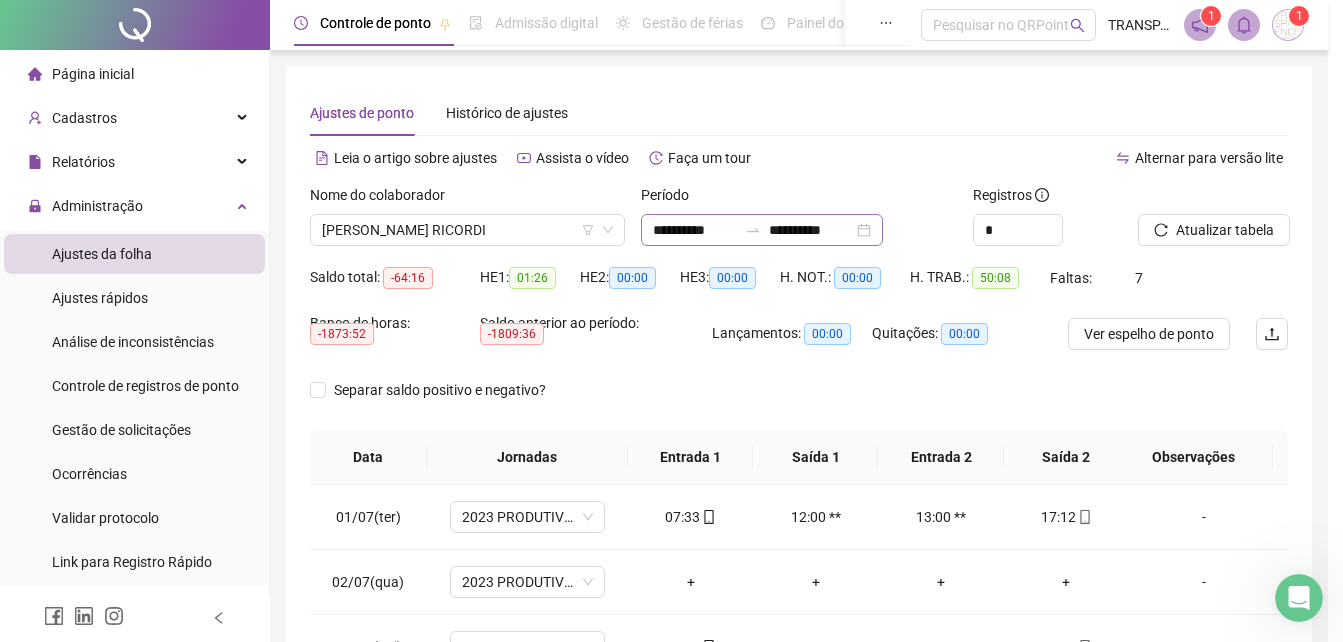 click on "**********" at bounding box center (762, 230) 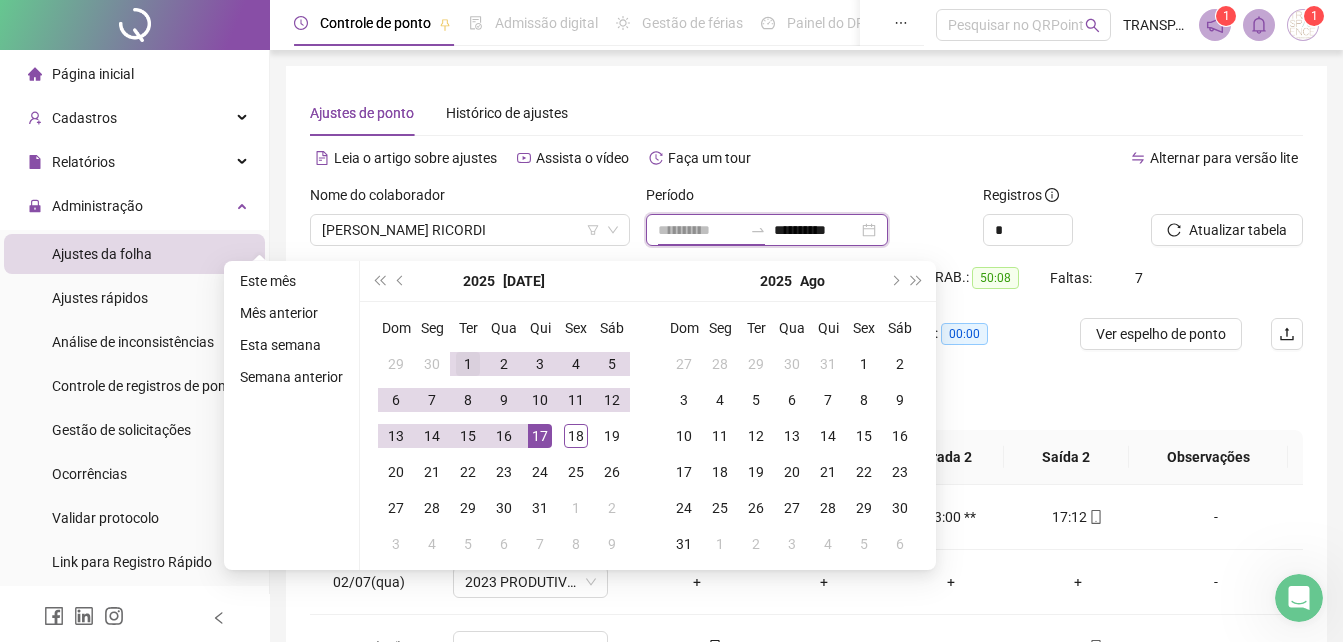 type on "**********" 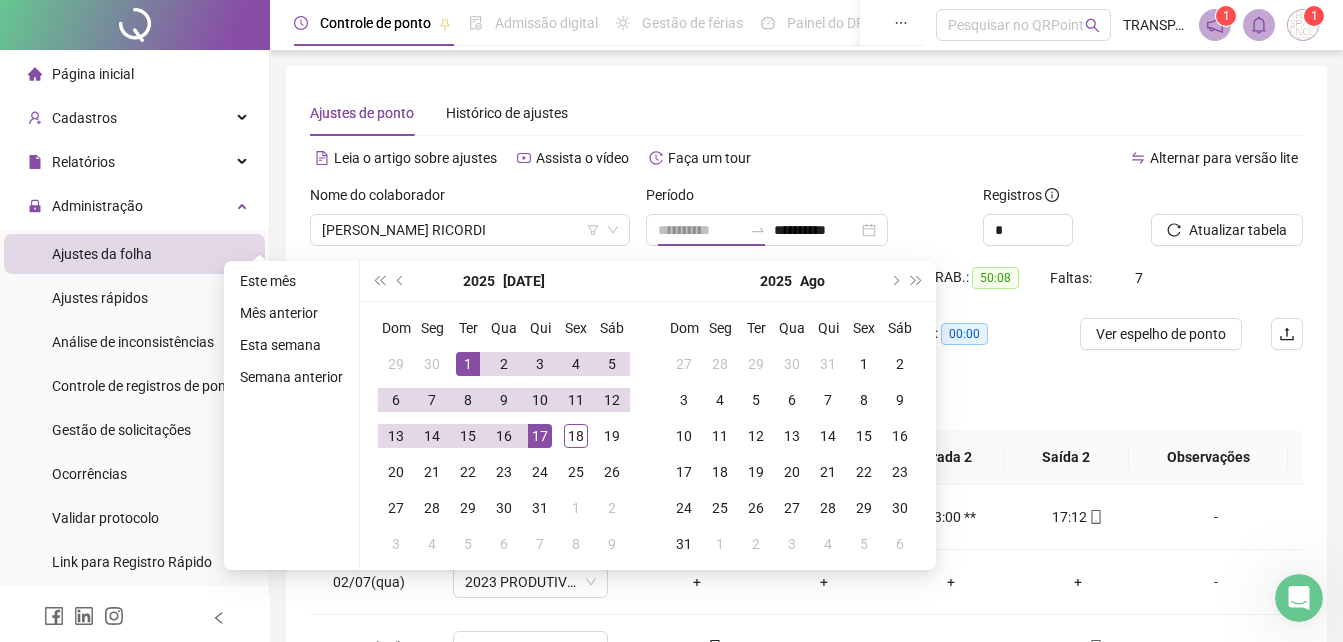 click on "1" at bounding box center (468, 364) 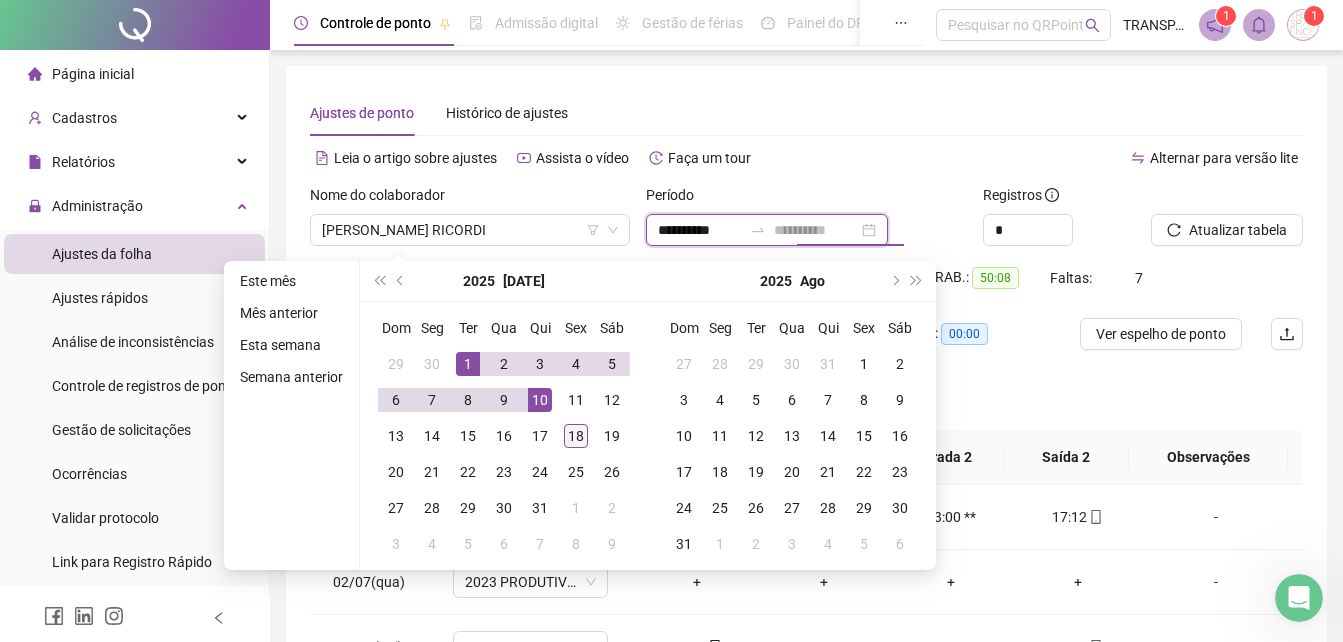 type on "**********" 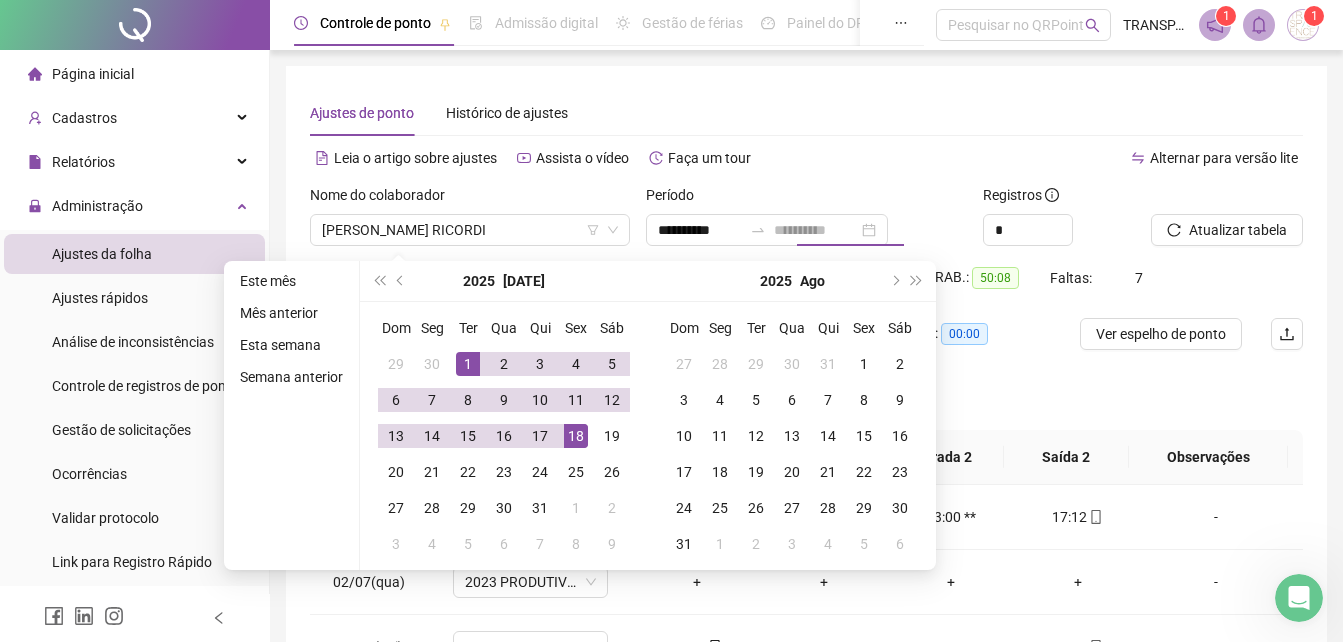 drag, startPoint x: 568, startPoint y: 432, endPoint x: 683, endPoint y: 411, distance: 116.901665 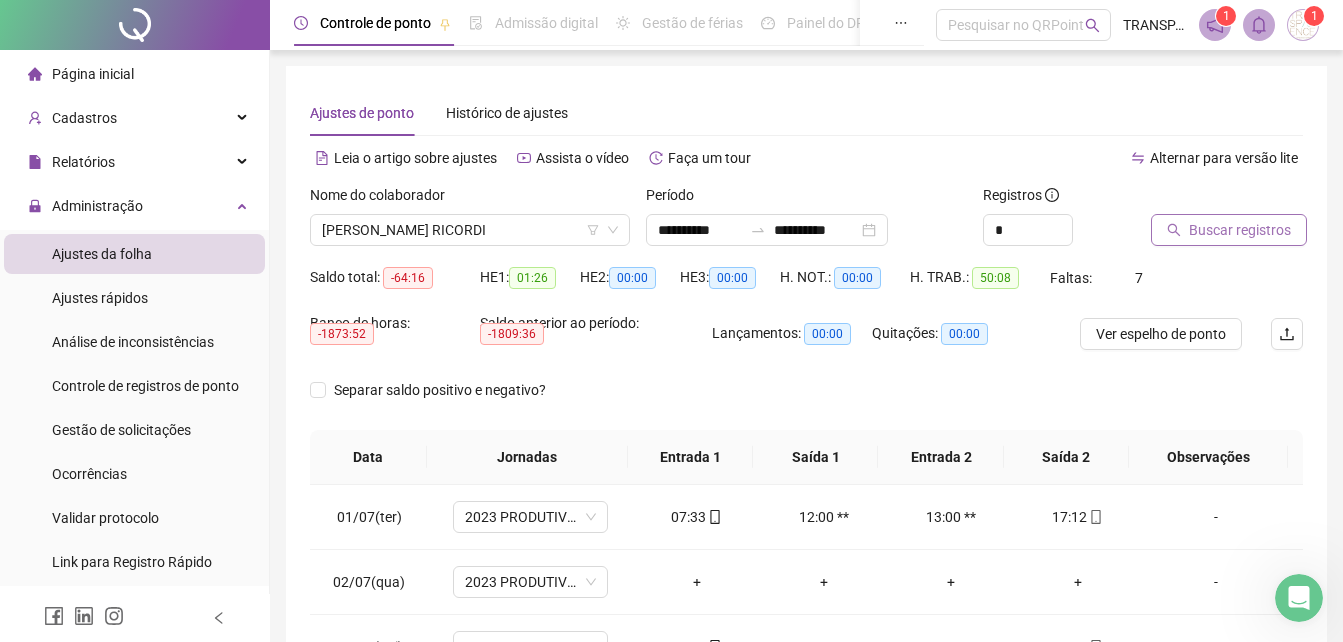click on "Buscar registros" at bounding box center [1229, 230] 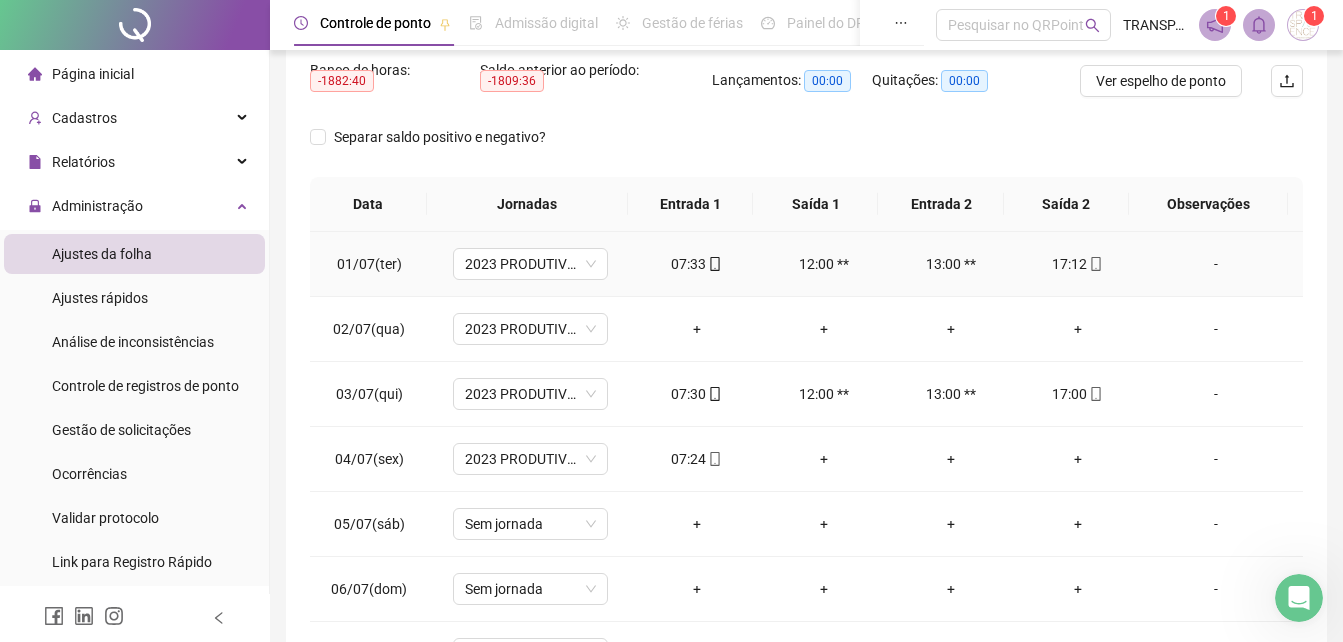 scroll, scrollTop: 380, scrollLeft: 0, axis: vertical 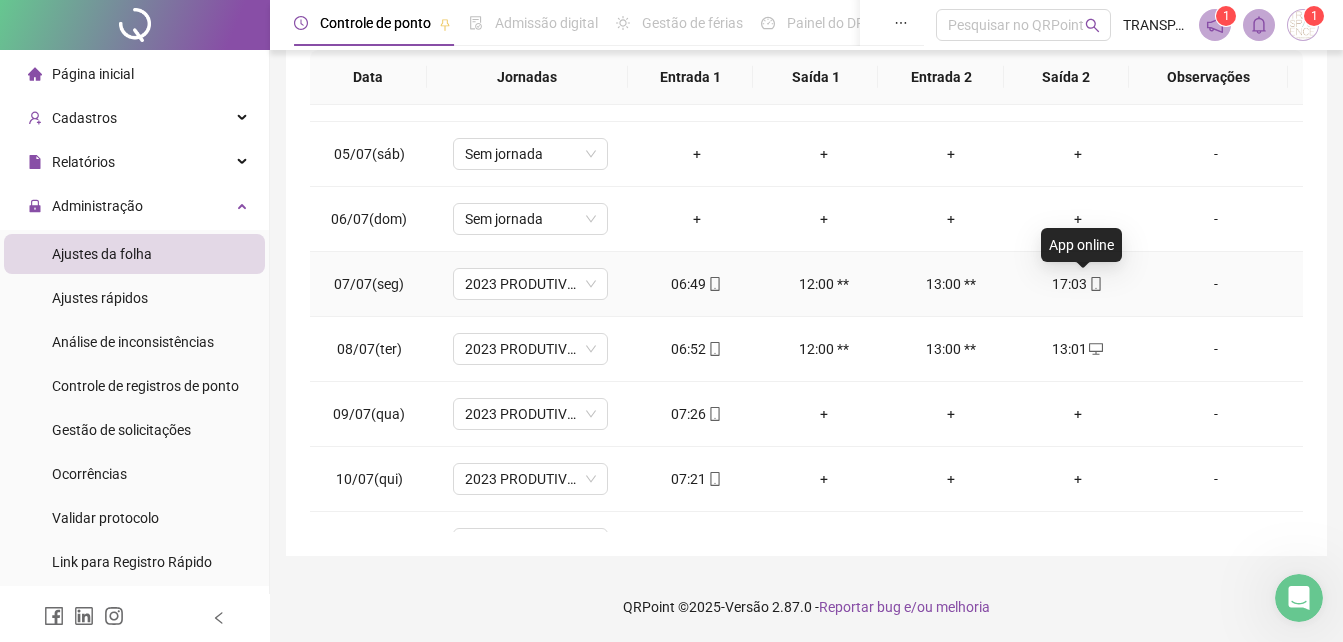 click 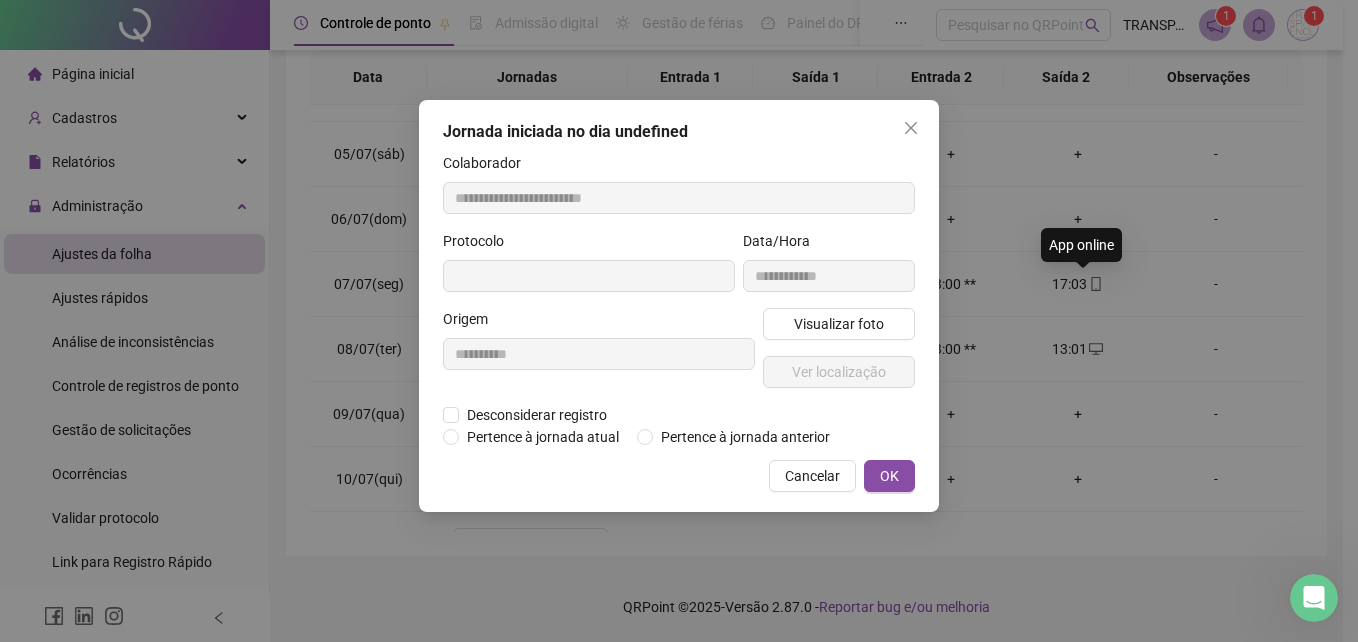 type on "**********" 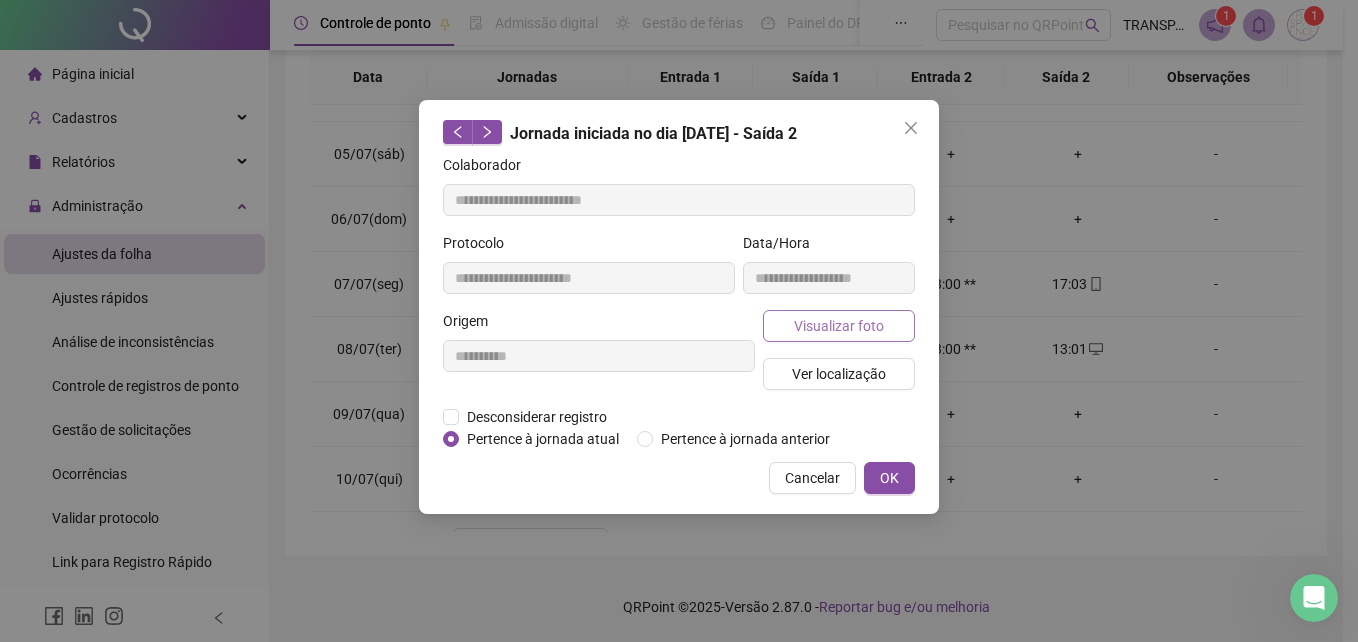 click on "Visualizar foto" at bounding box center [839, 326] 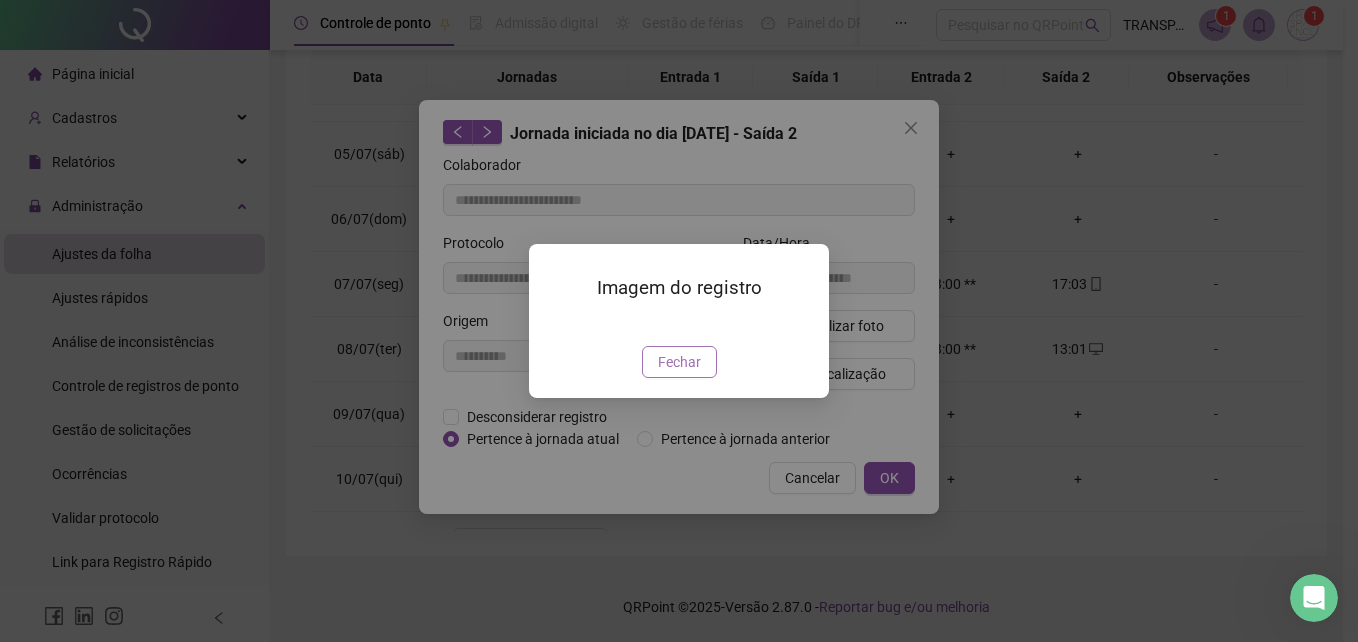 click on "Fechar" at bounding box center [679, 362] 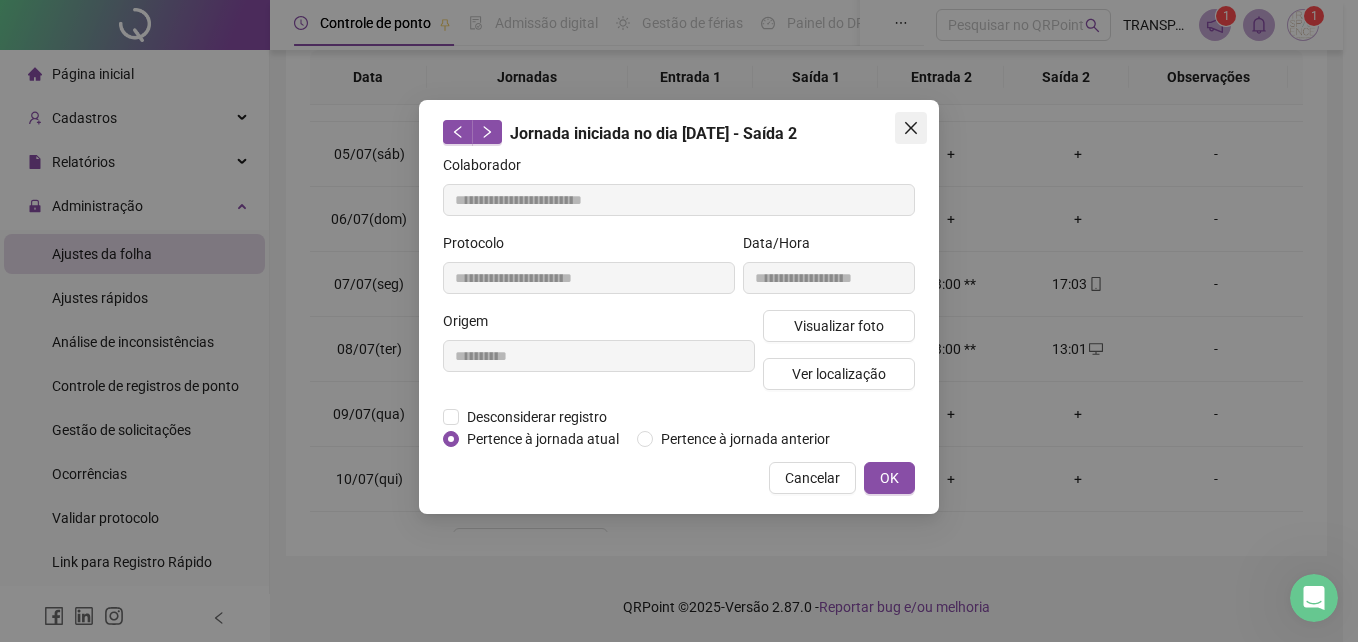 click 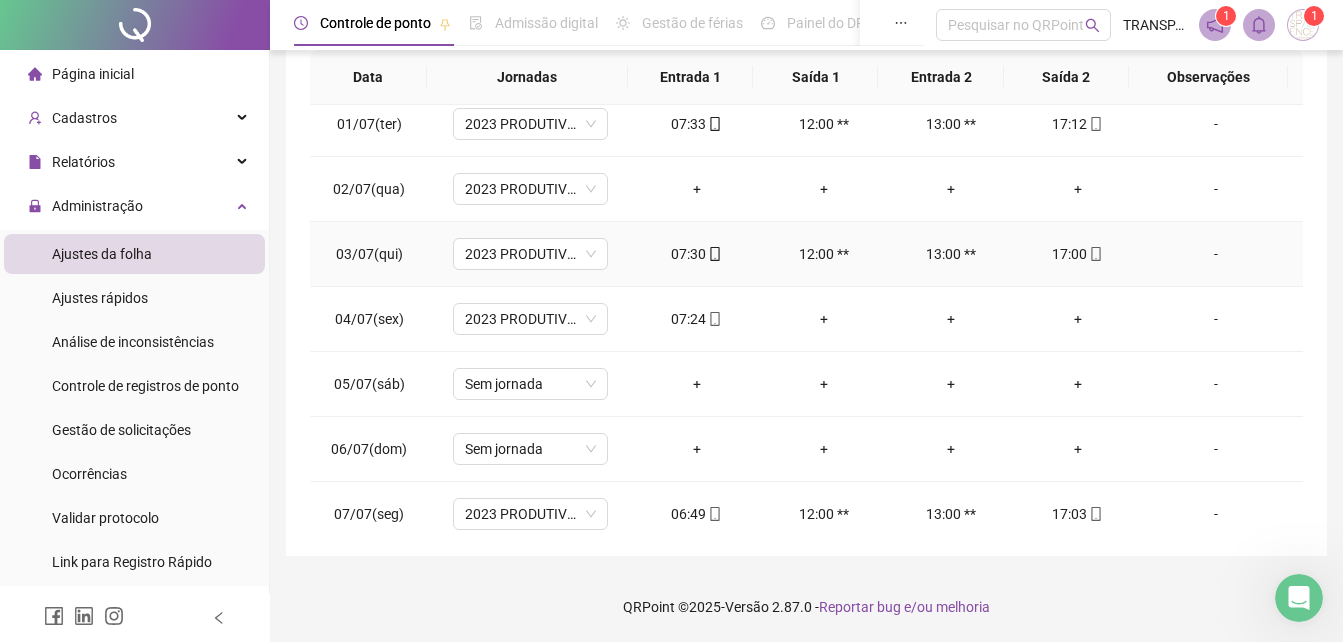 scroll, scrollTop: 0, scrollLeft: 0, axis: both 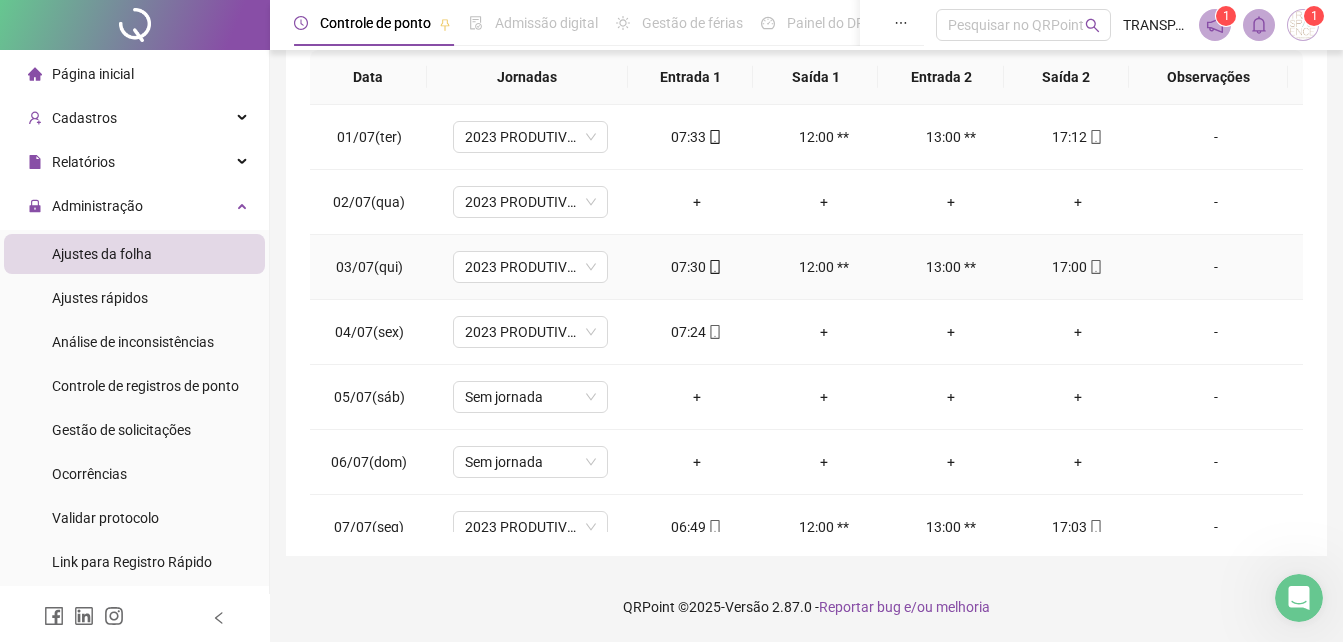 click 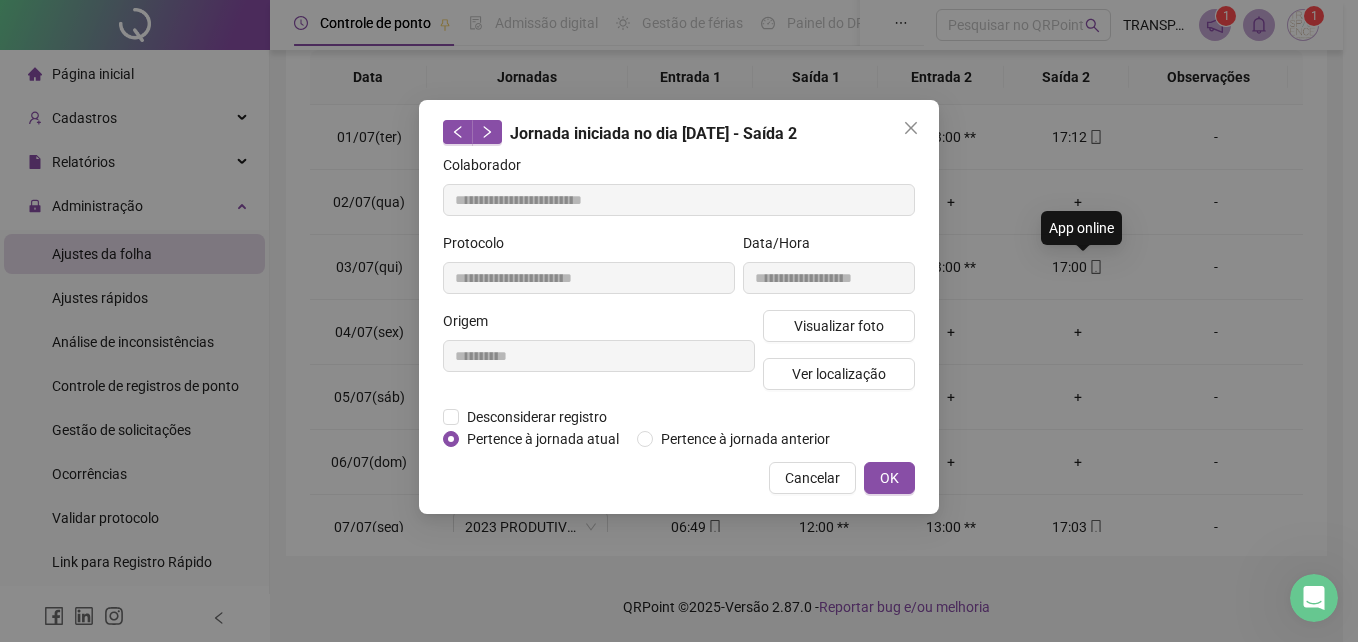 type on "**********" 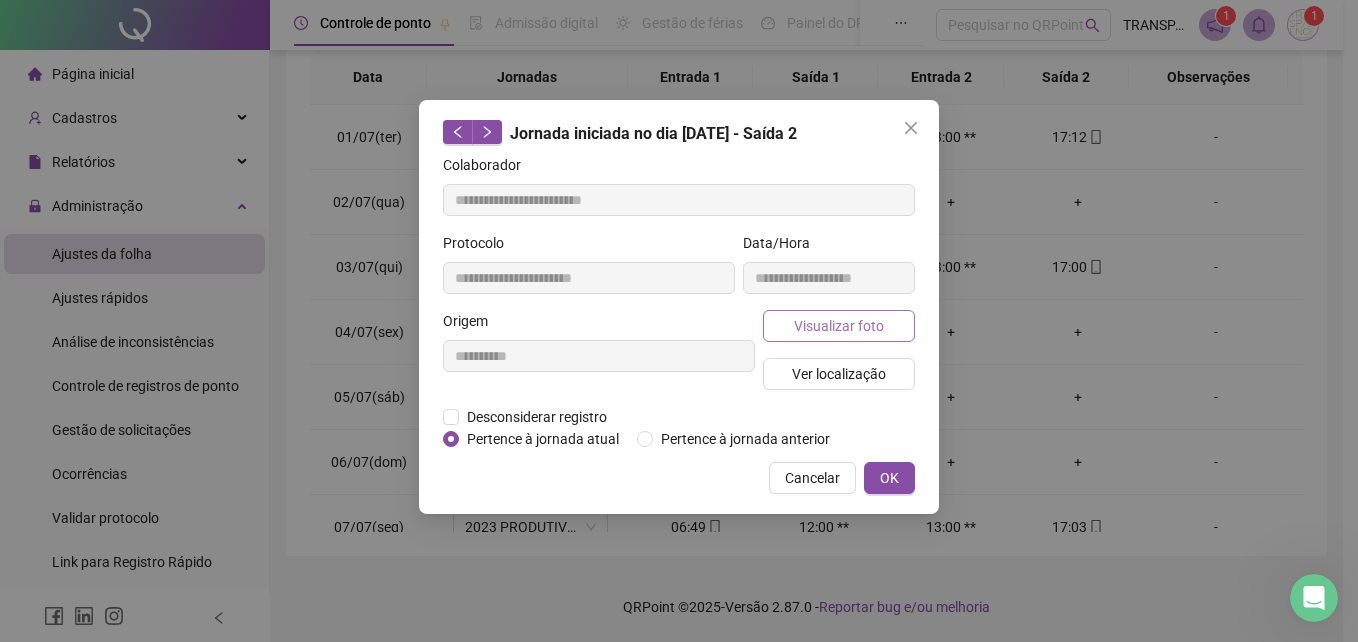 click on "Visualizar foto" at bounding box center (839, 326) 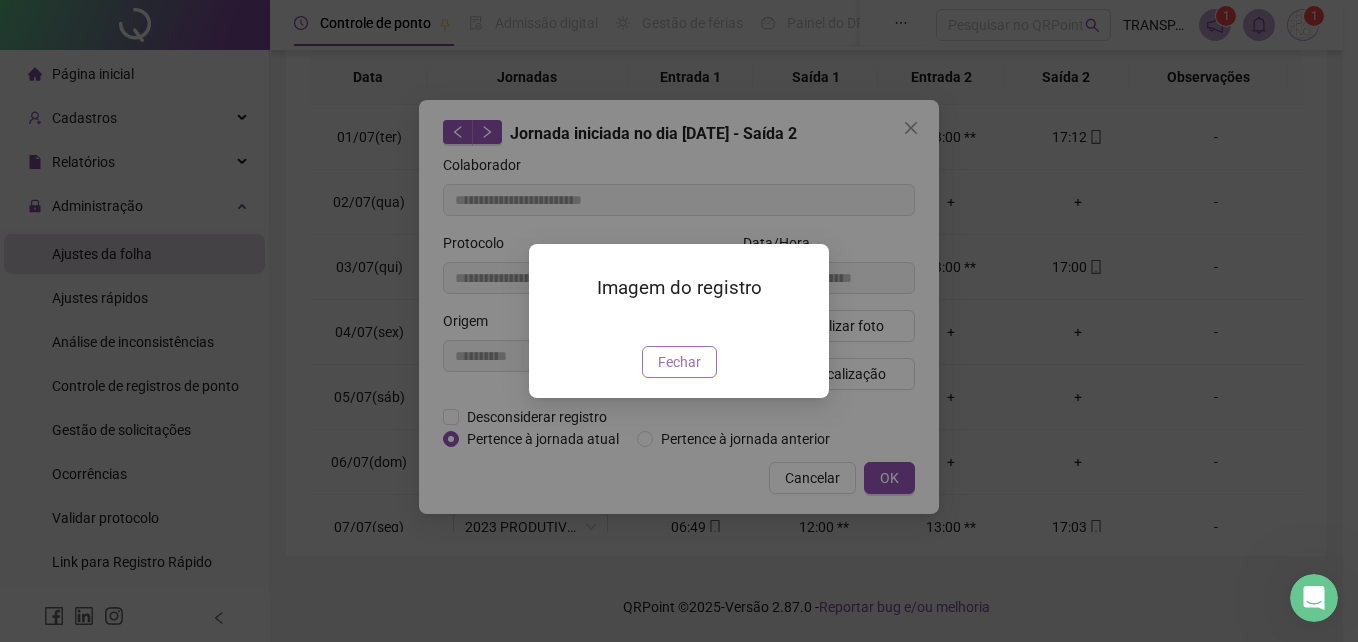 click on "Fechar" at bounding box center (679, 362) 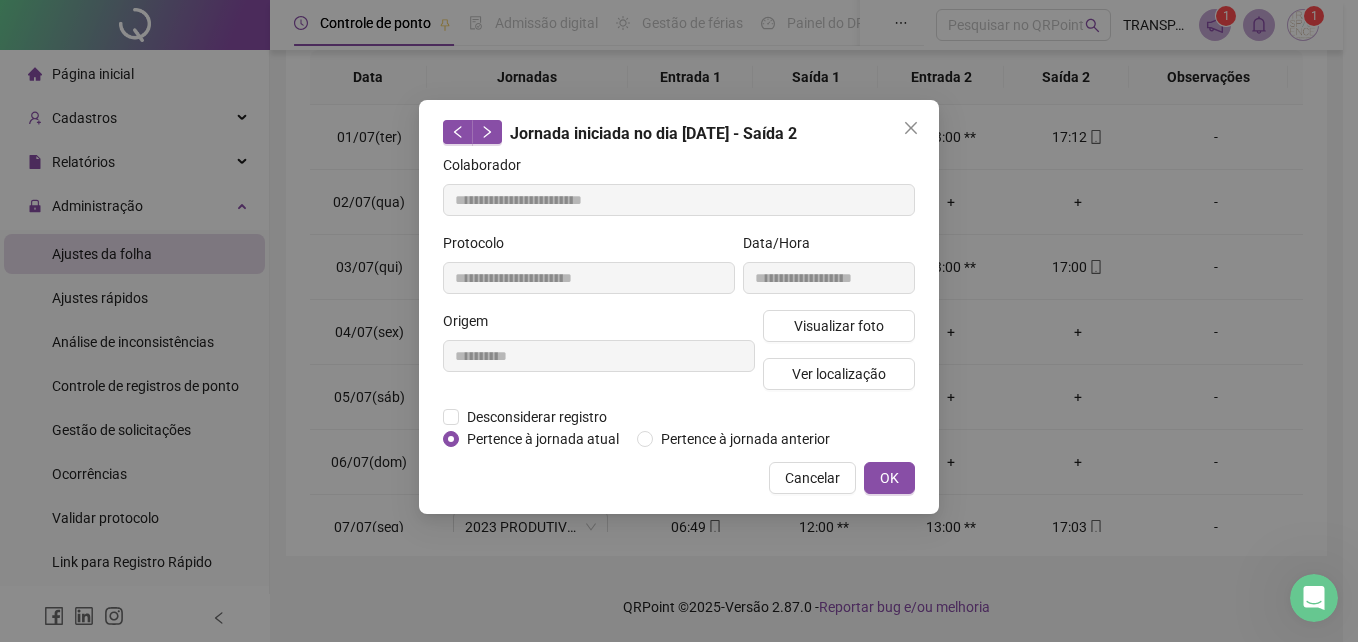 drag, startPoint x: 919, startPoint y: 124, endPoint x: 941, endPoint y: 141, distance: 27.802877 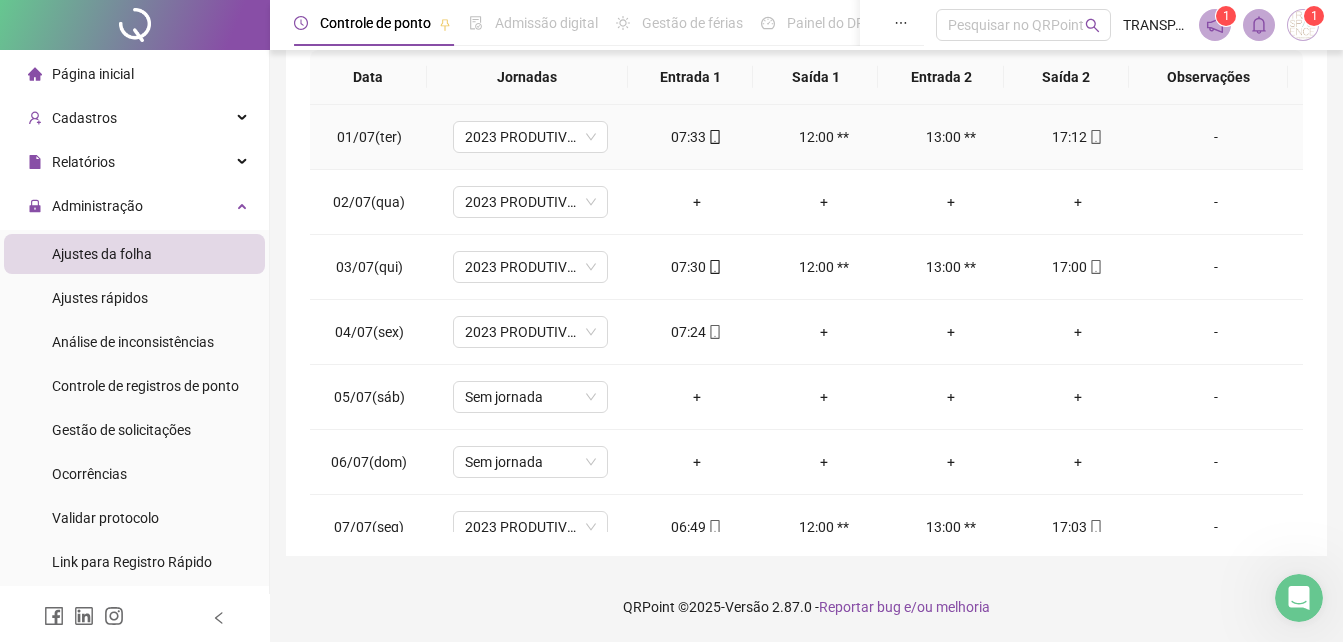 click at bounding box center (1095, 137) 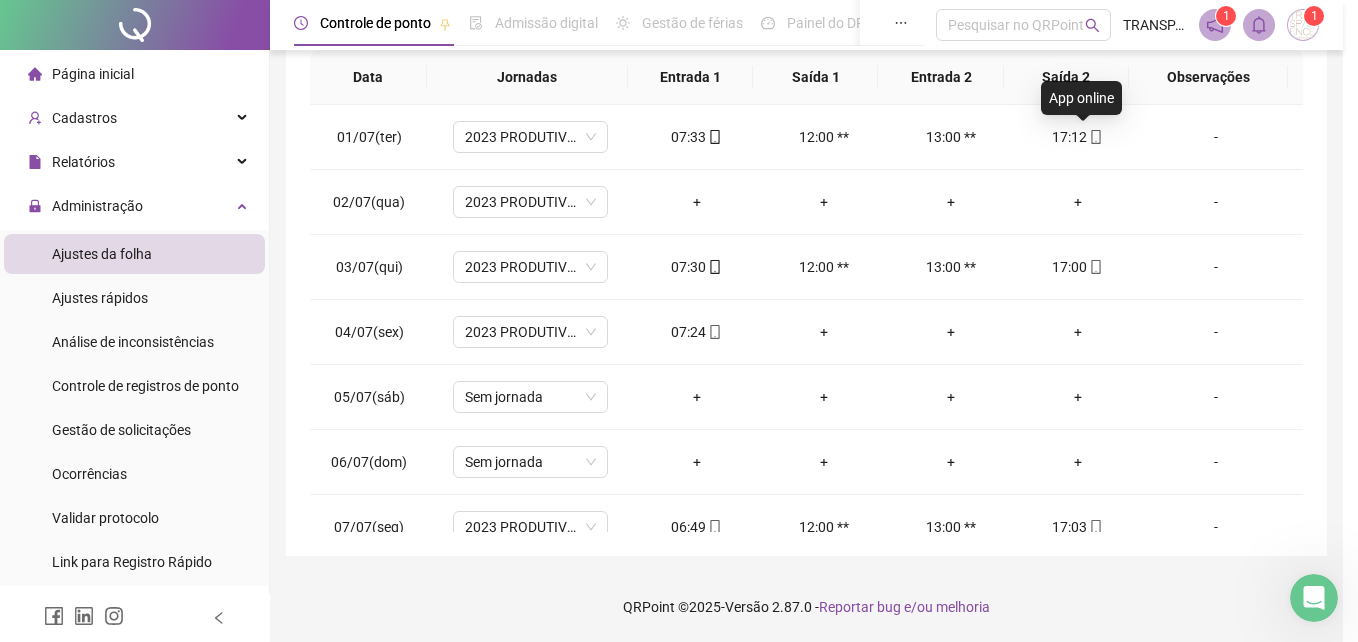 type on "**********" 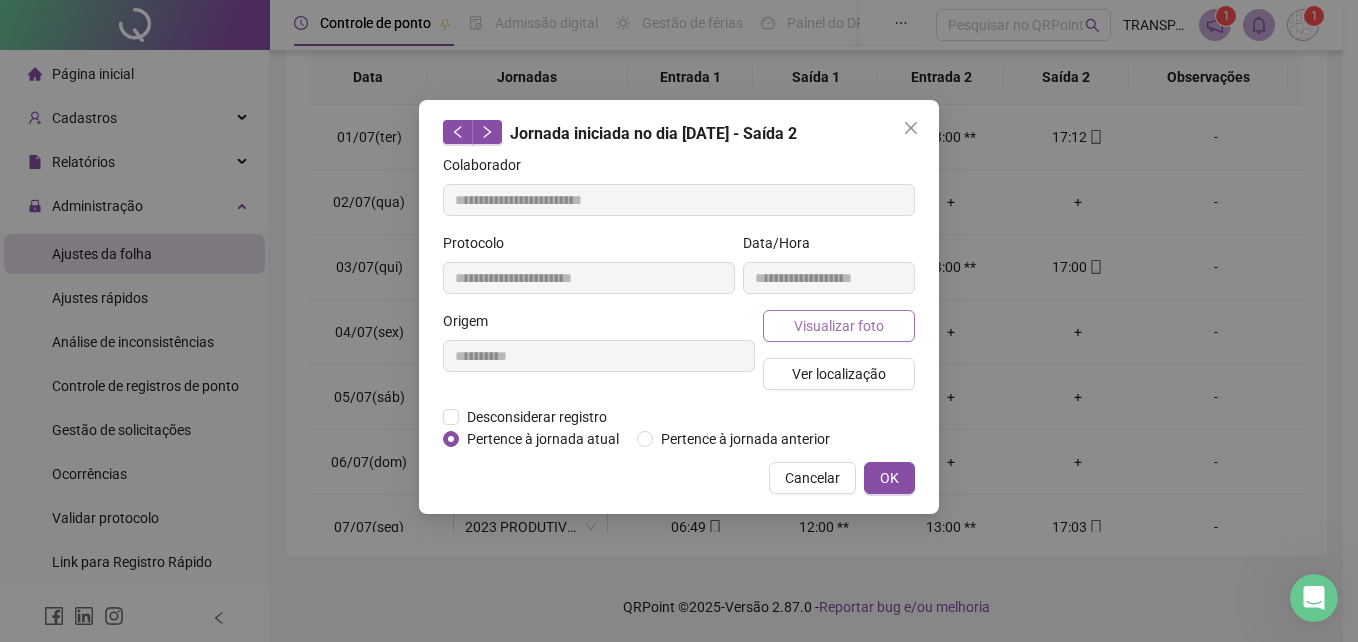 click on "Visualizar foto" at bounding box center [839, 326] 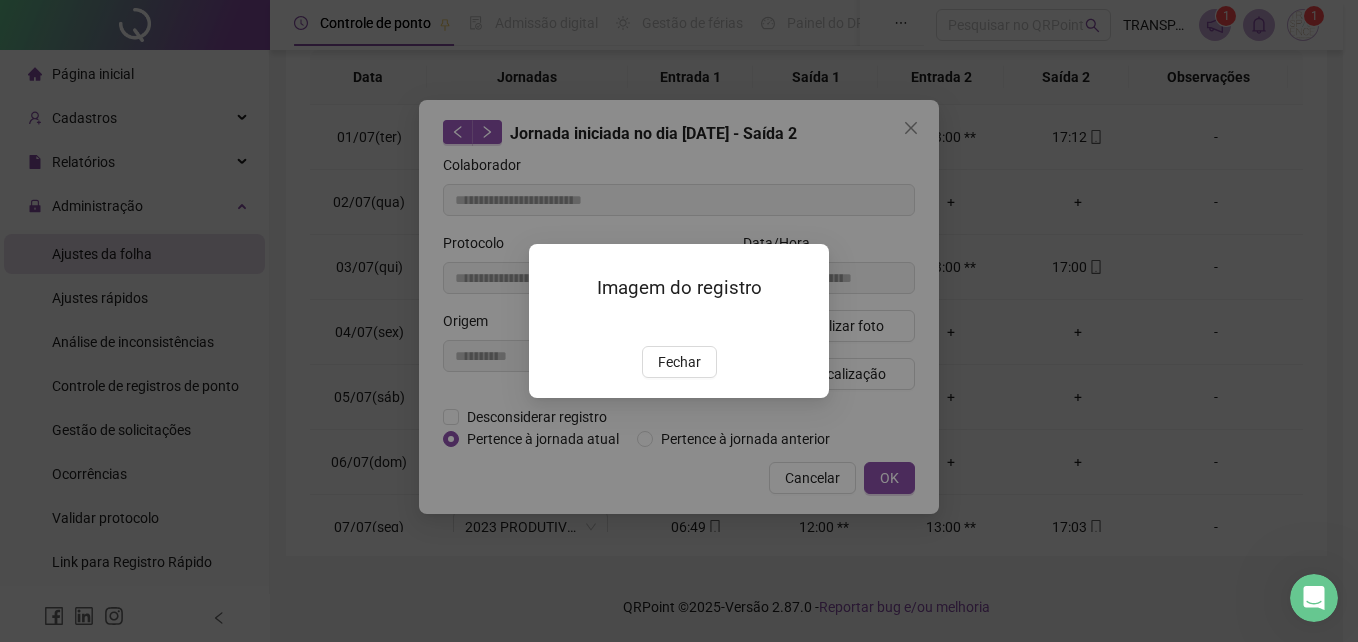 click on "Fechar" at bounding box center (679, 362) 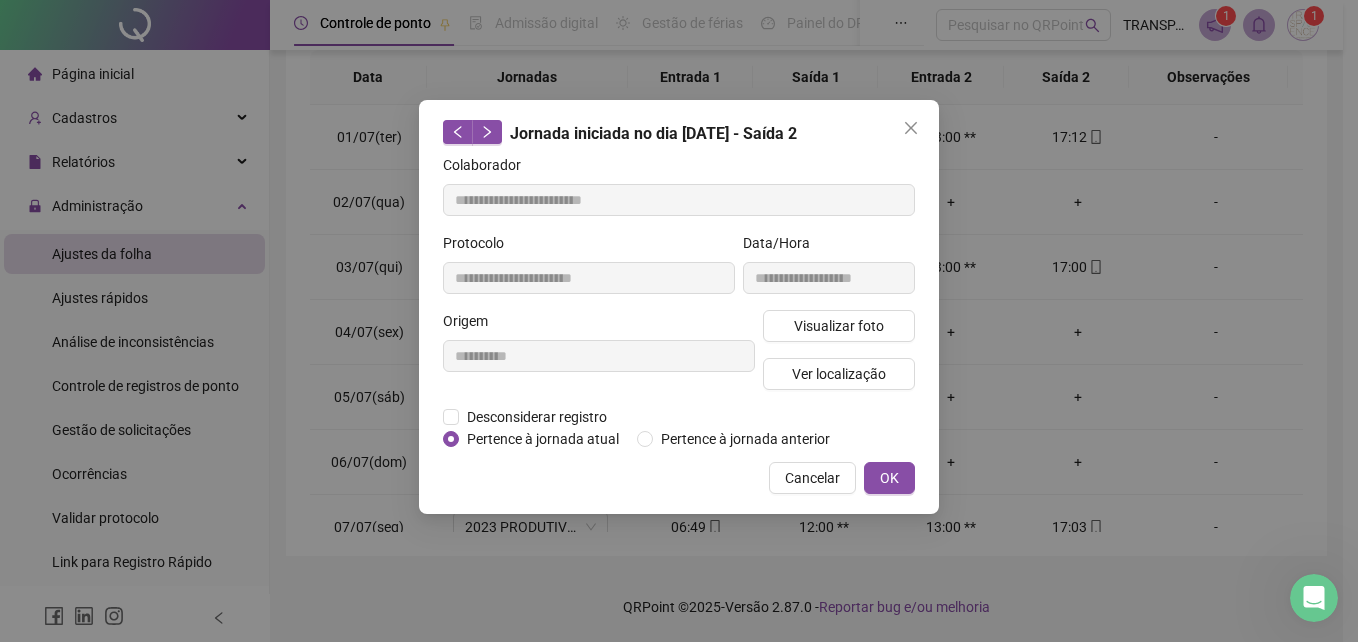 click at bounding box center [911, 128] 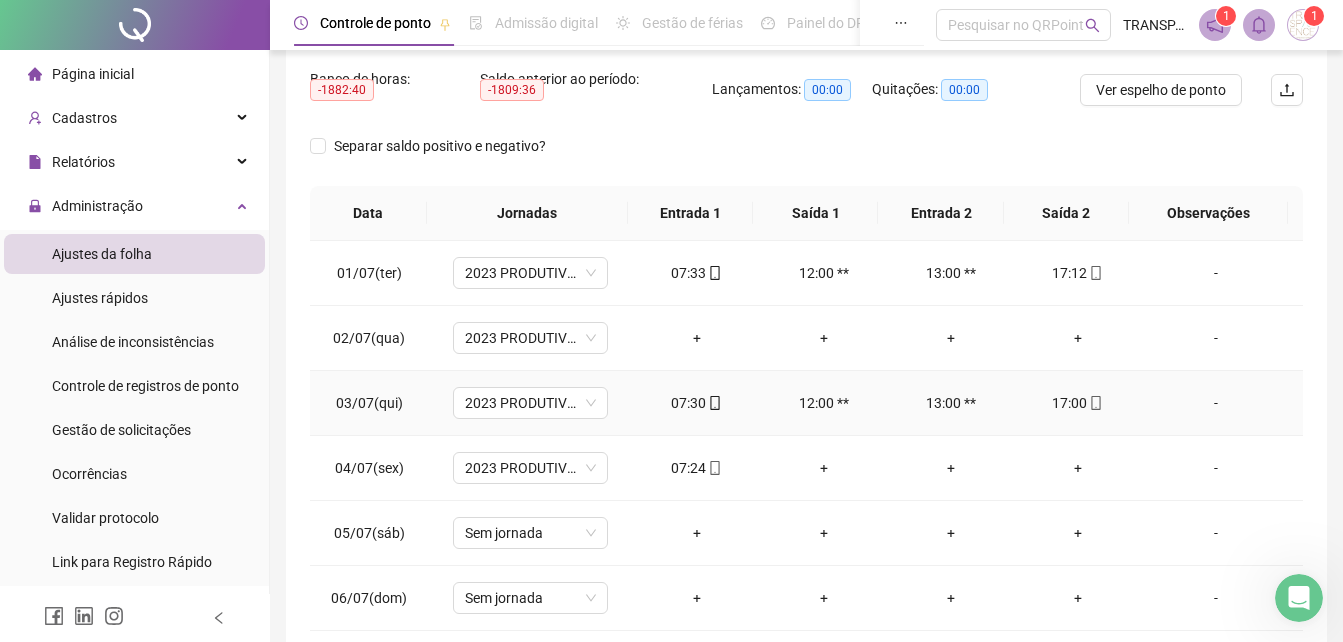 scroll, scrollTop: 0, scrollLeft: 0, axis: both 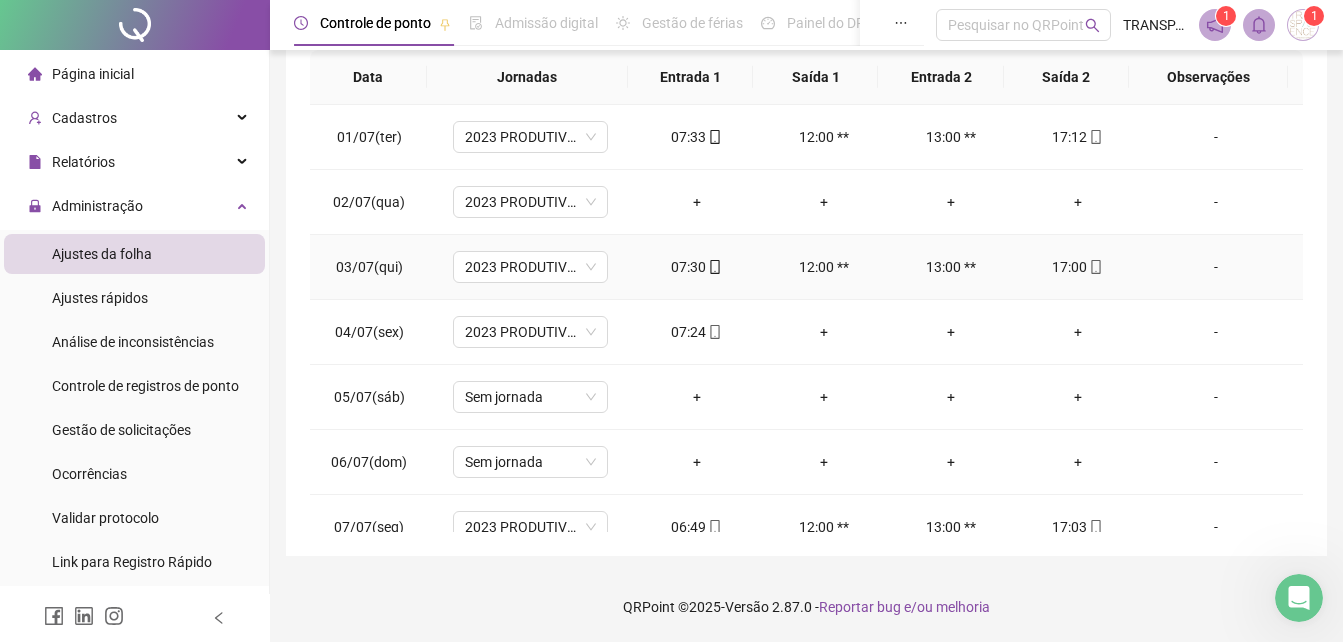 click on "17:00" at bounding box center [1077, 267] 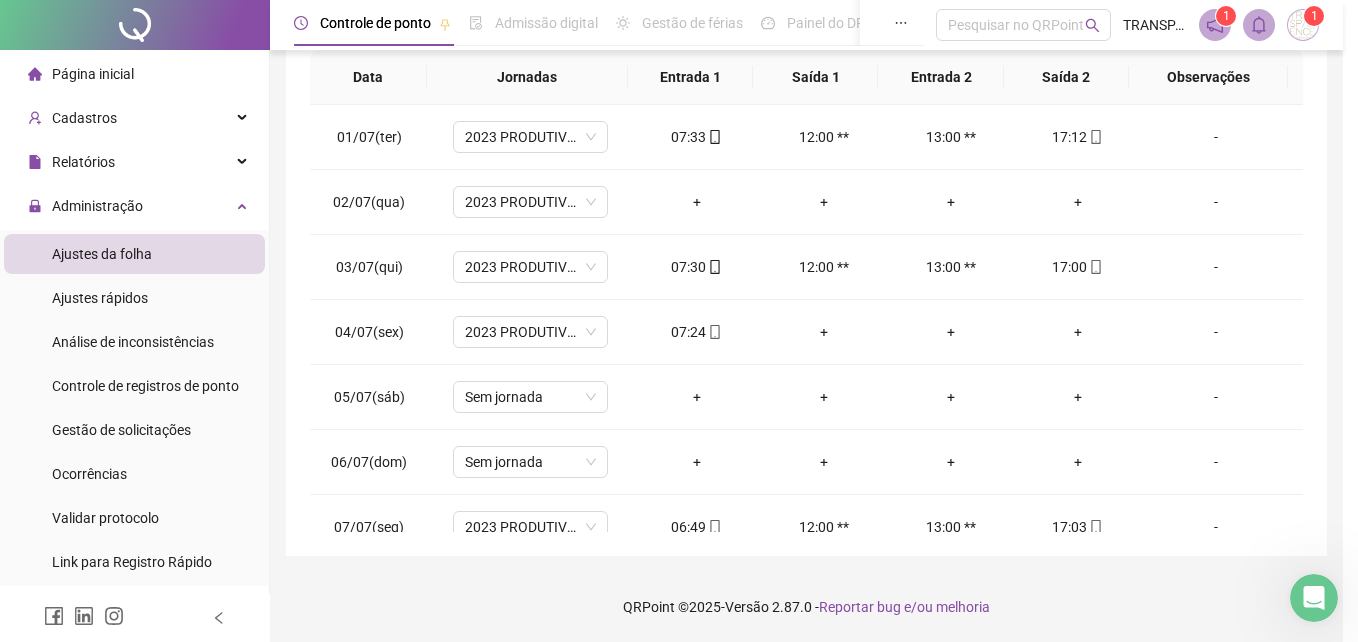 type on "**********" 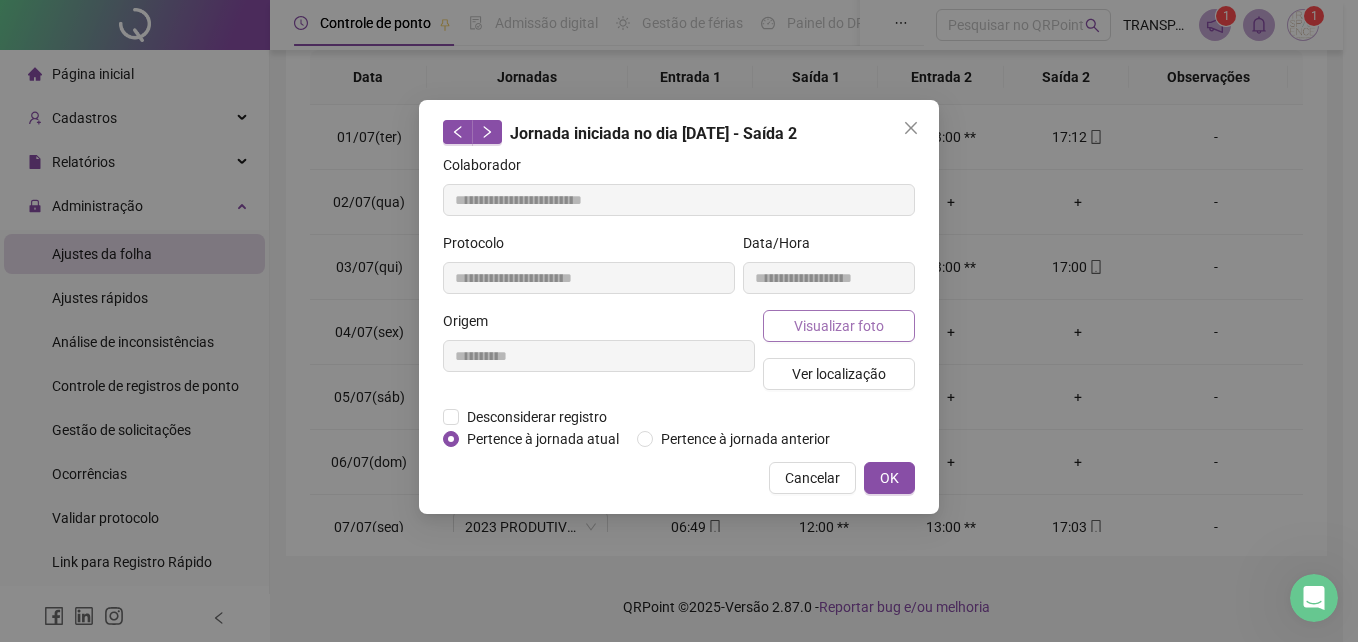 click on "Visualizar foto" at bounding box center [839, 326] 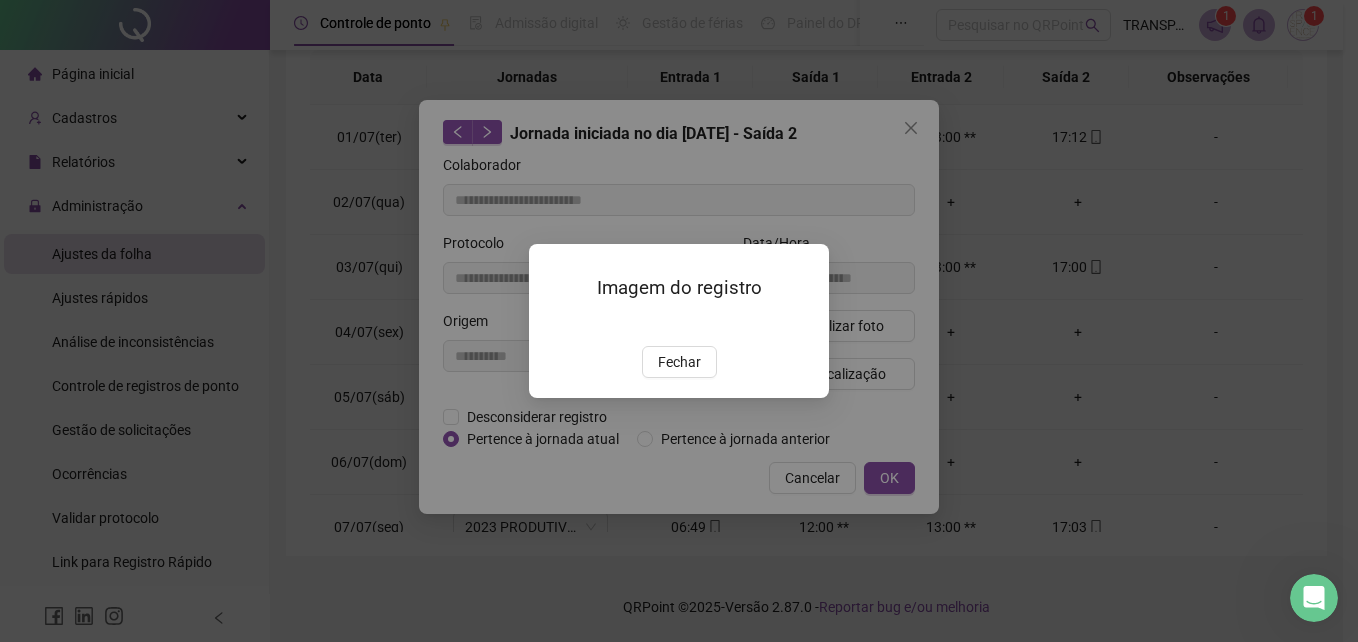drag, startPoint x: 706, startPoint y: 485, endPoint x: 723, endPoint y: 443, distance: 45.310043 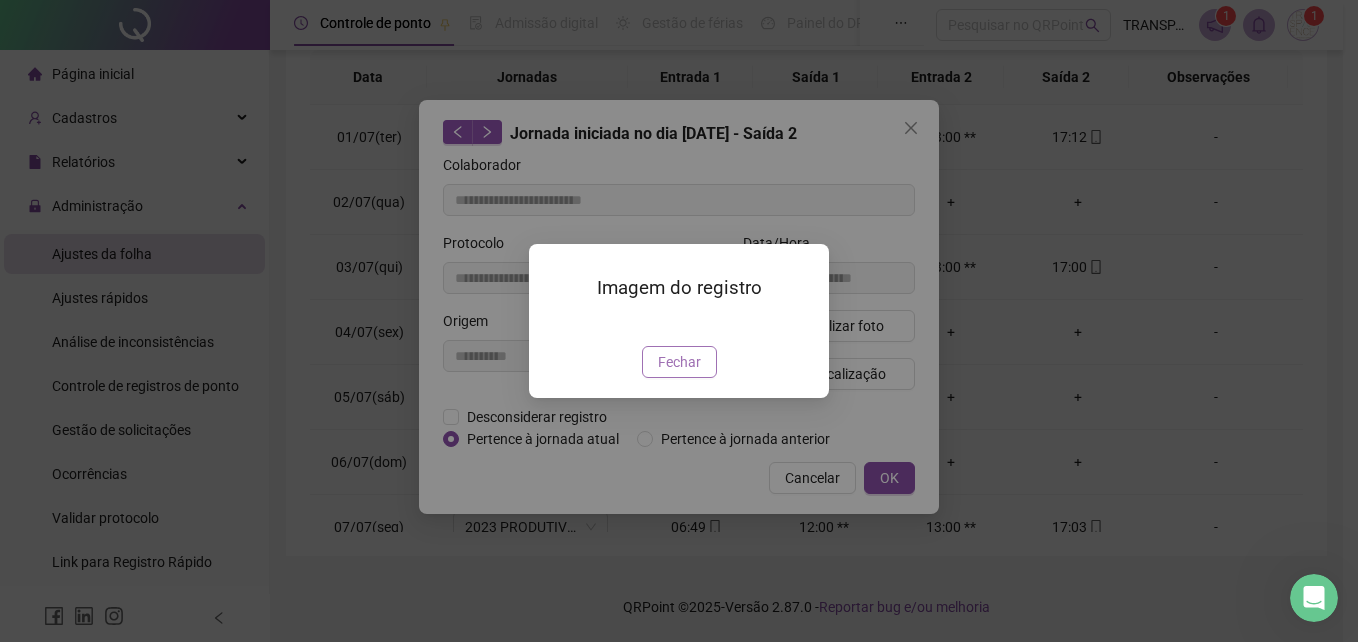 click on "Fechar" at bounding box center [679, 362] 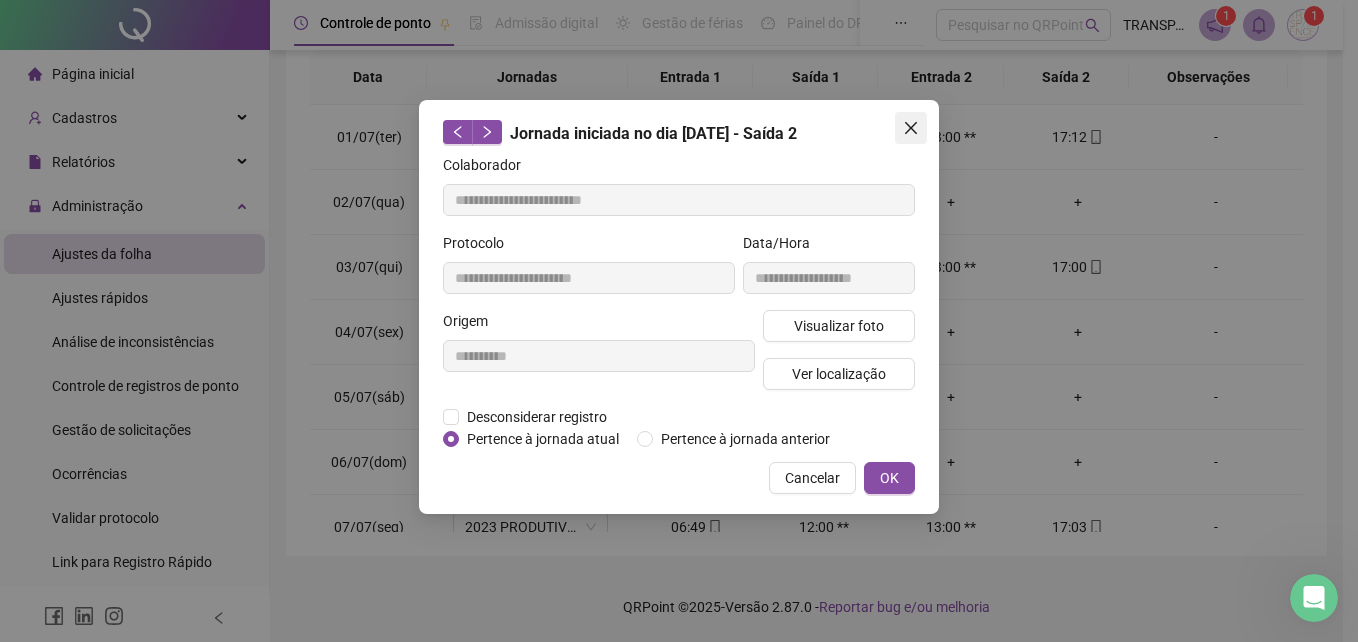 click at bounding box center [911, 128] 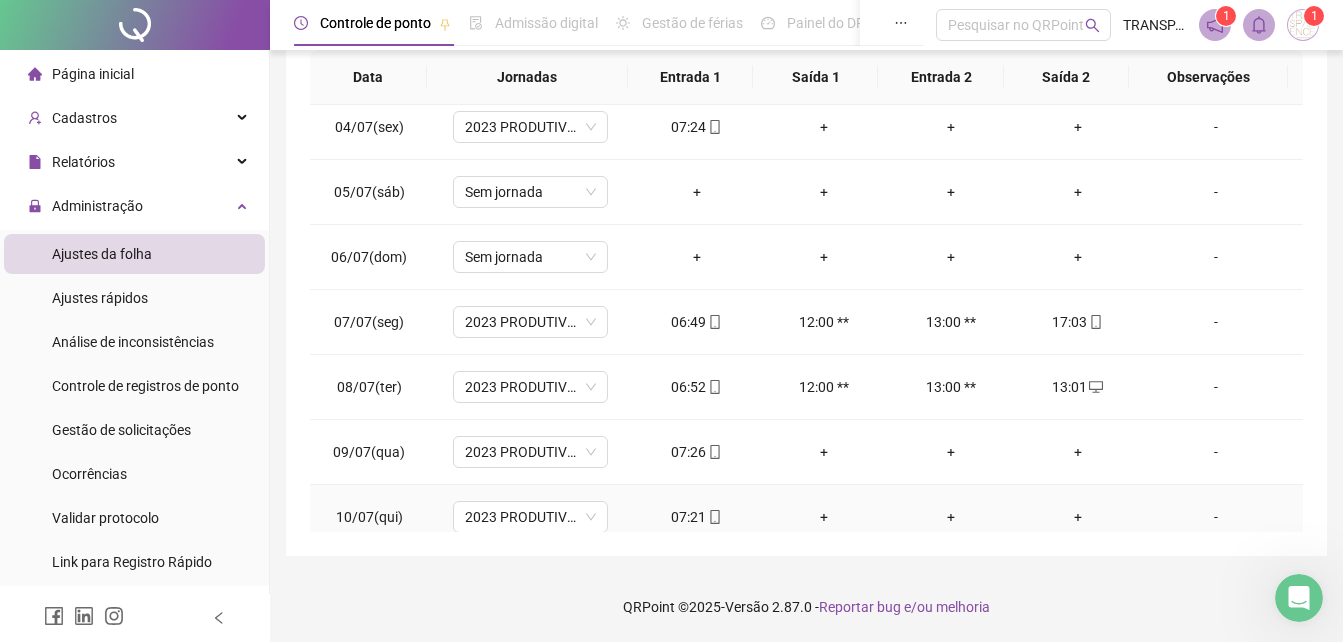 scroll, scrollTop: 0, scrollLeft: 0, axis: both 